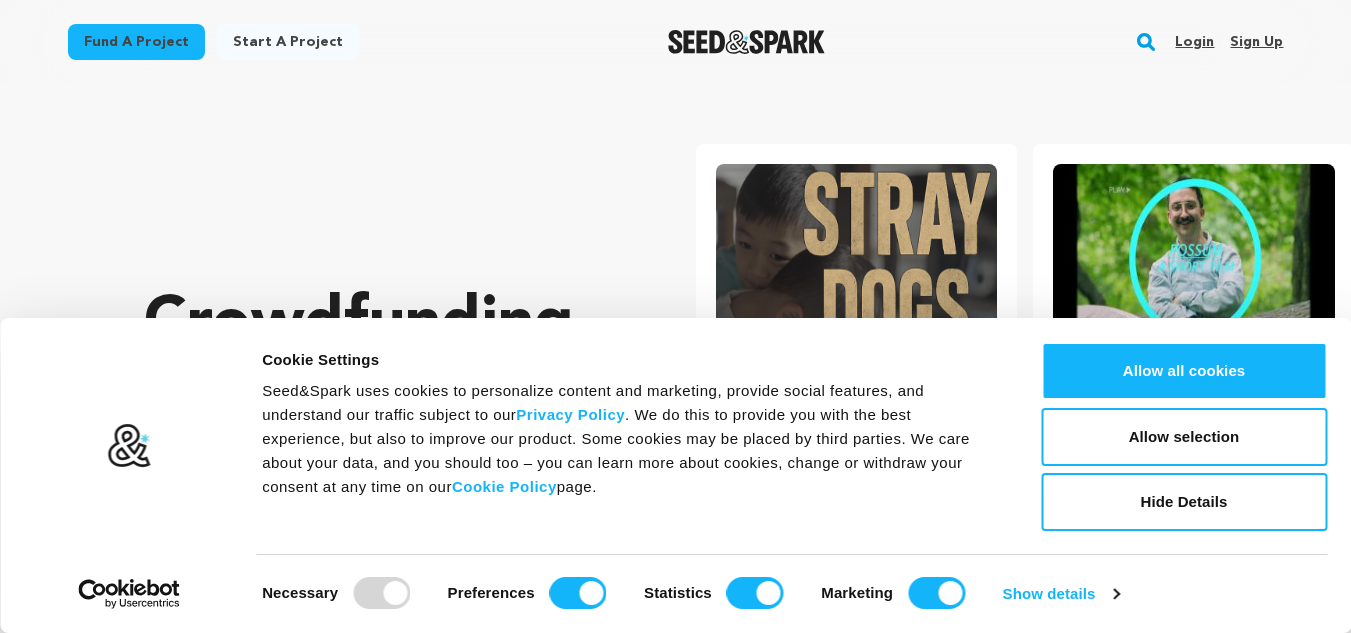 scroll, scrollTop: 0, scrollLeft: 0, axis: both 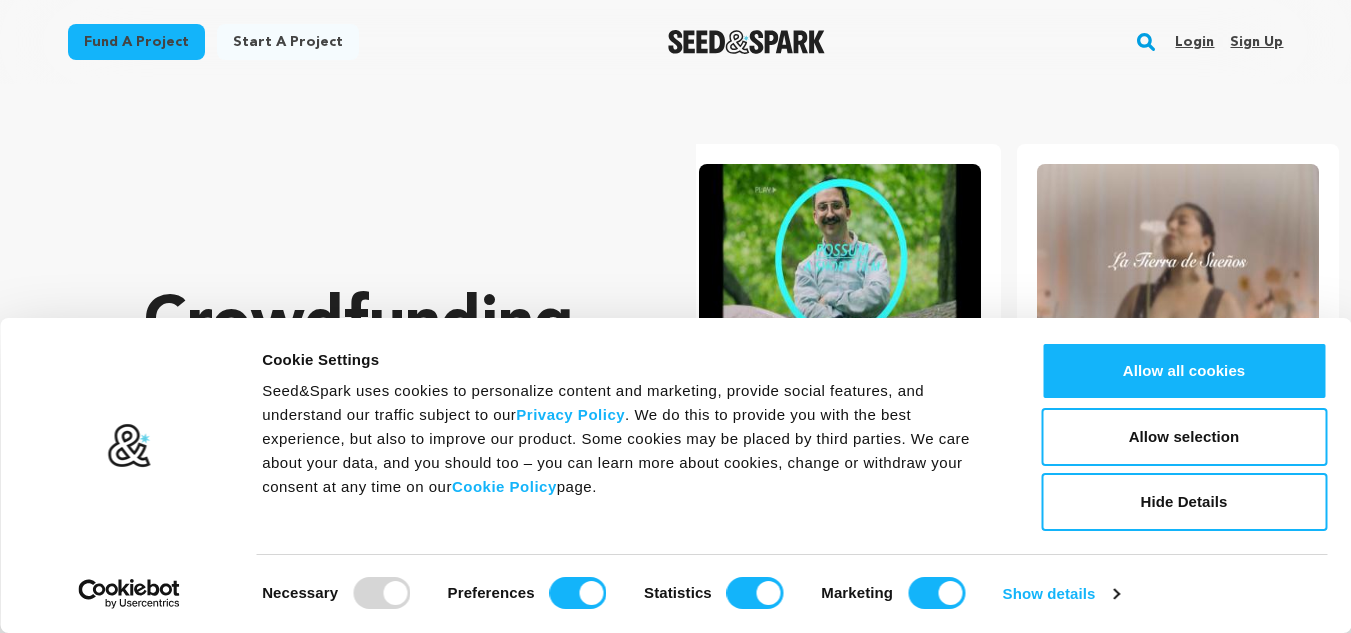 click on "Crowdfunding
podcasts
that  matter .
Seed&Spark is where creators and audiences work together to bring incredible new projects to life. Find your next spark of curiosity, inspiration and community!" at bounding box center [380, 455] 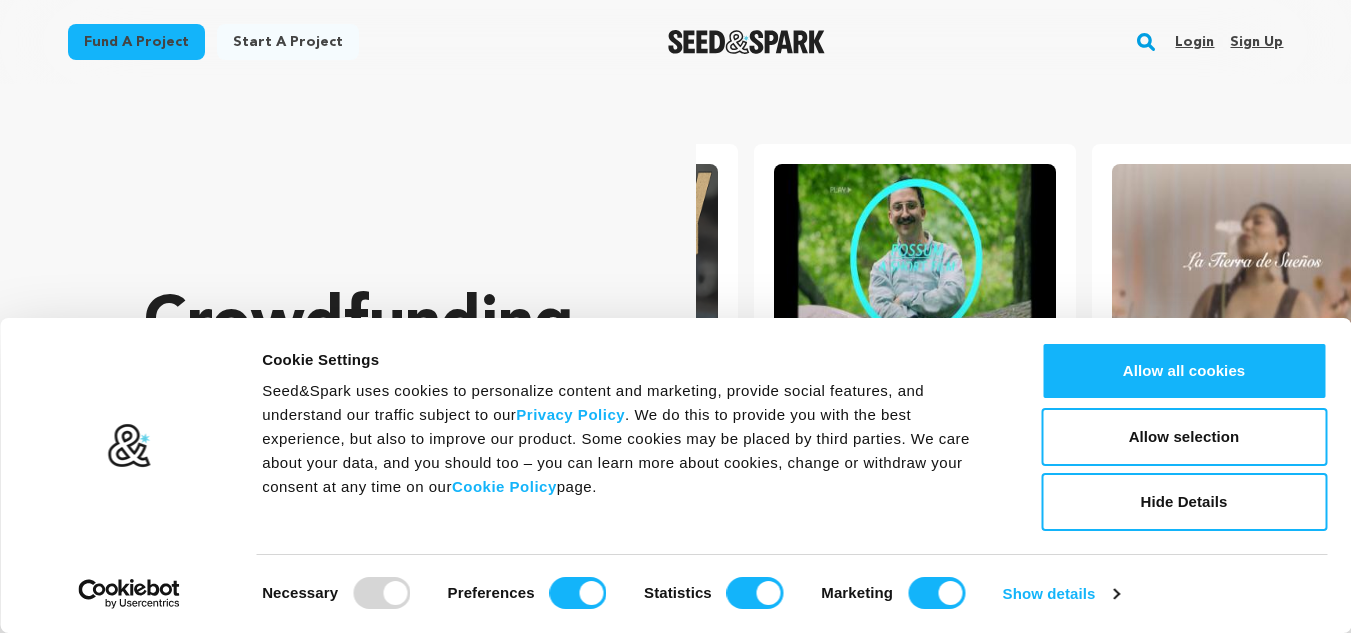 scroll, scrollTop: 0, scrollLeft: 0, axis: both 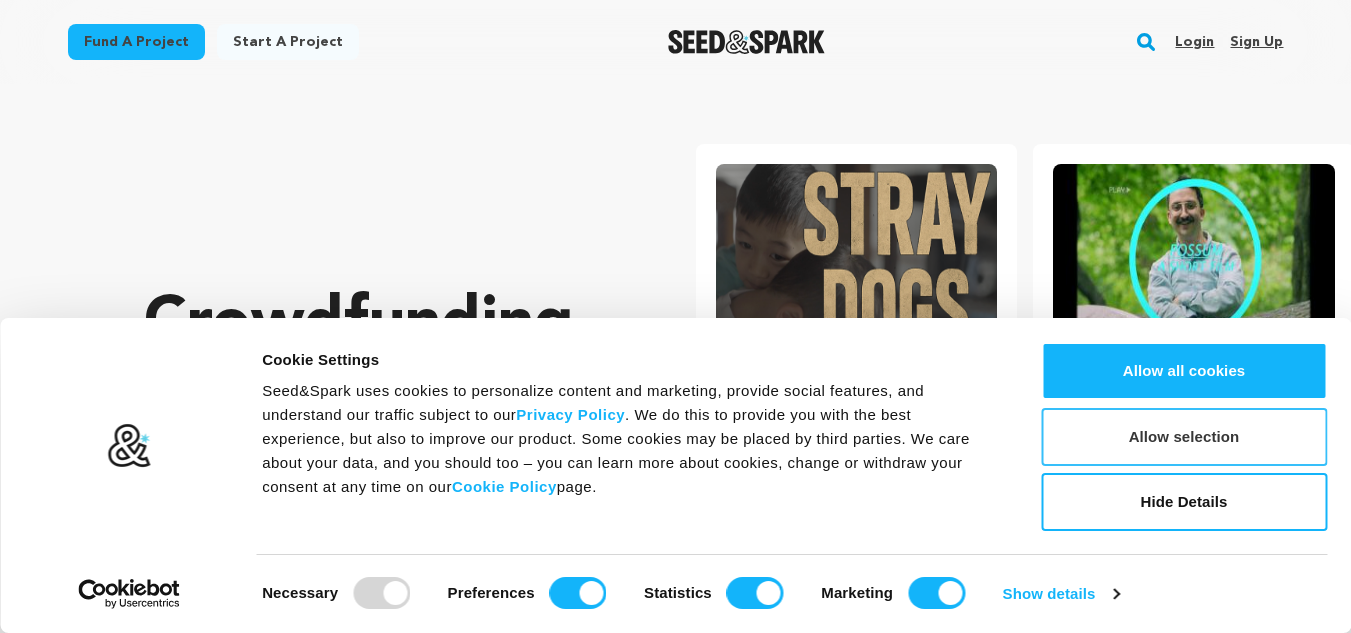 click on "Allow selection" at bounding box center [1184, 437] 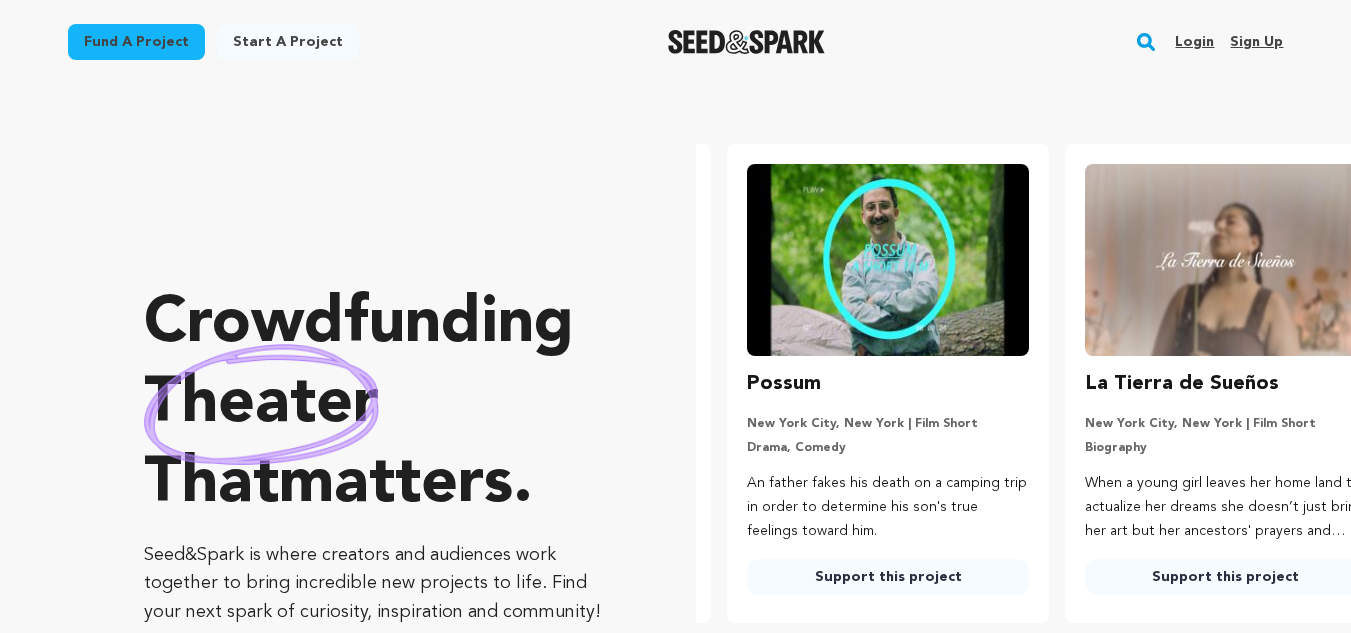 scroll, scrollTop: 0, scrollLeft: 354, axis: horizontal 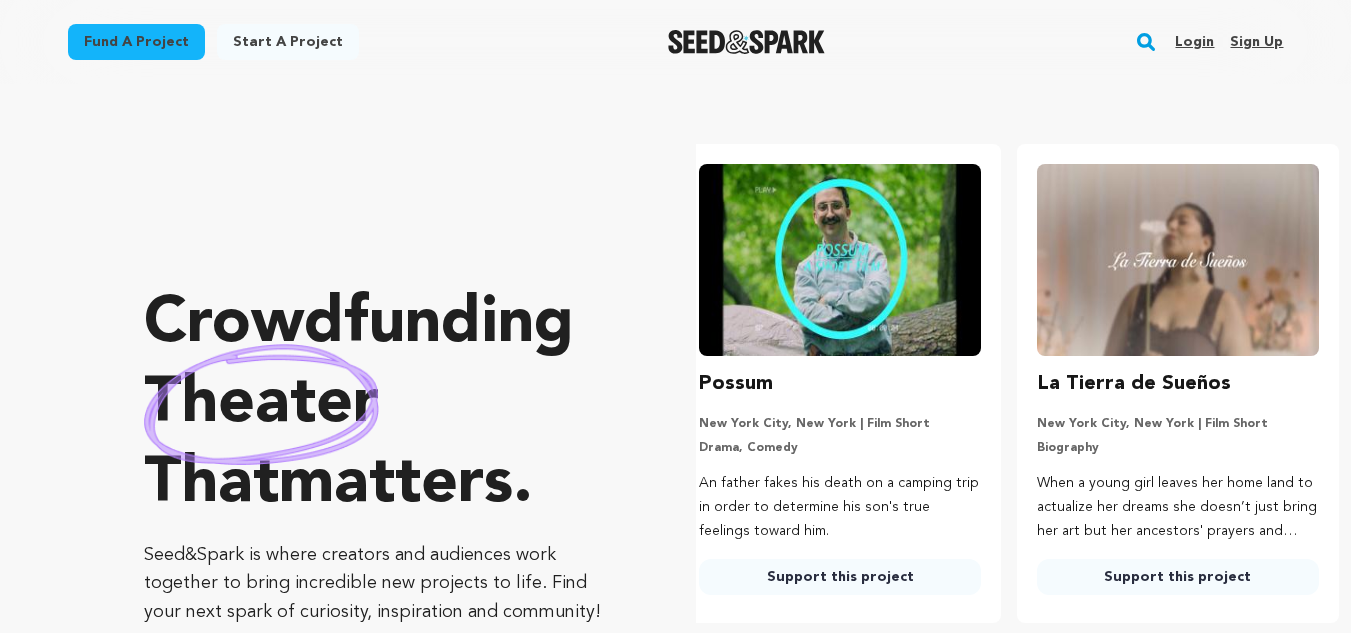 click on "Login" at bounding box center [1194, 42] 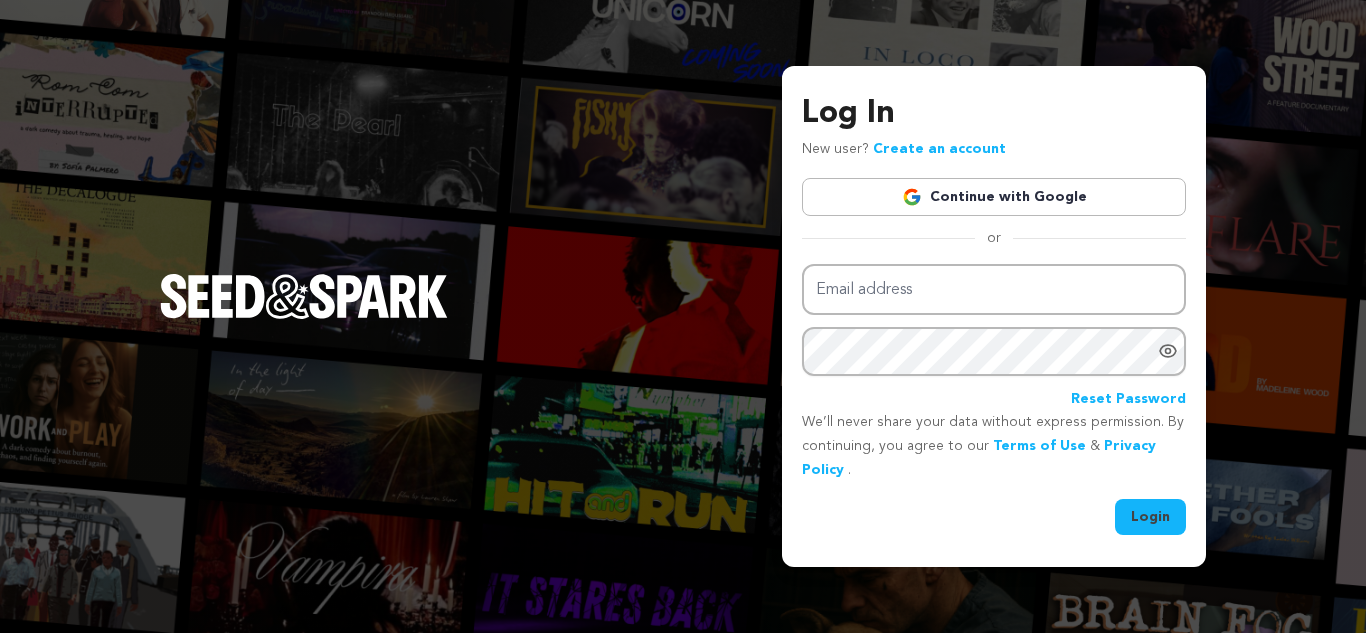 scroll, scrollTop: 0, scrollLeft: 0, axis: both 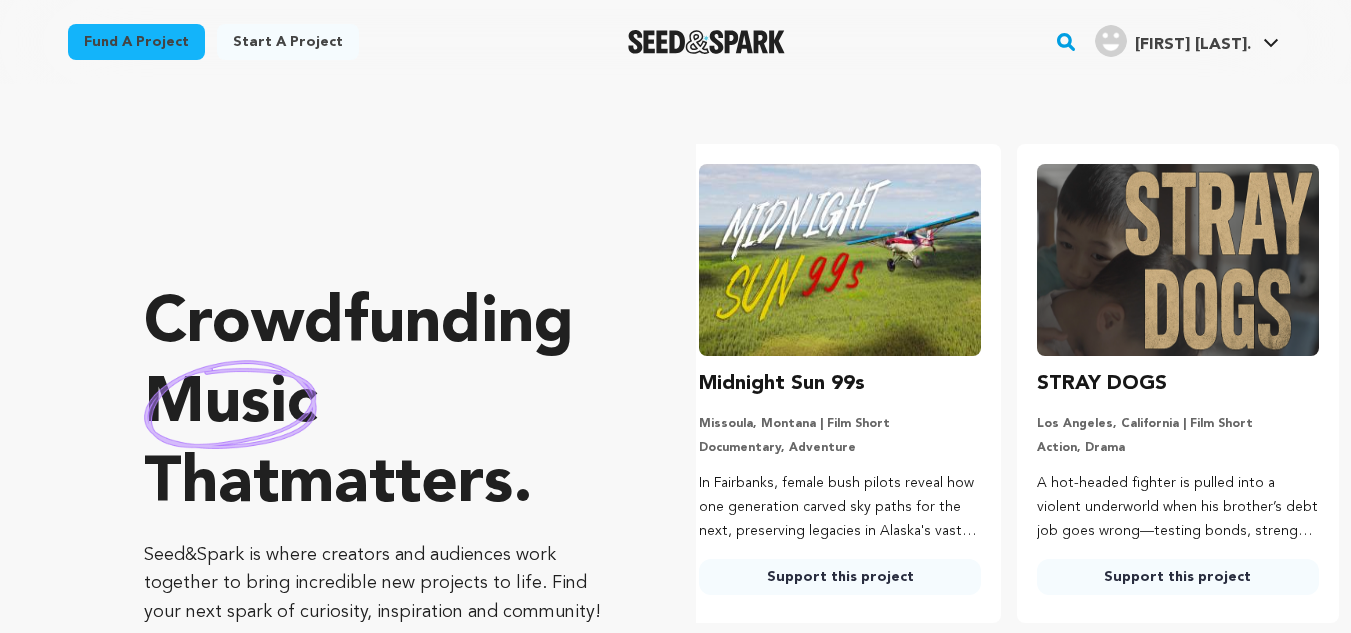 click on "Start a project" at bounding box center [288, 42] 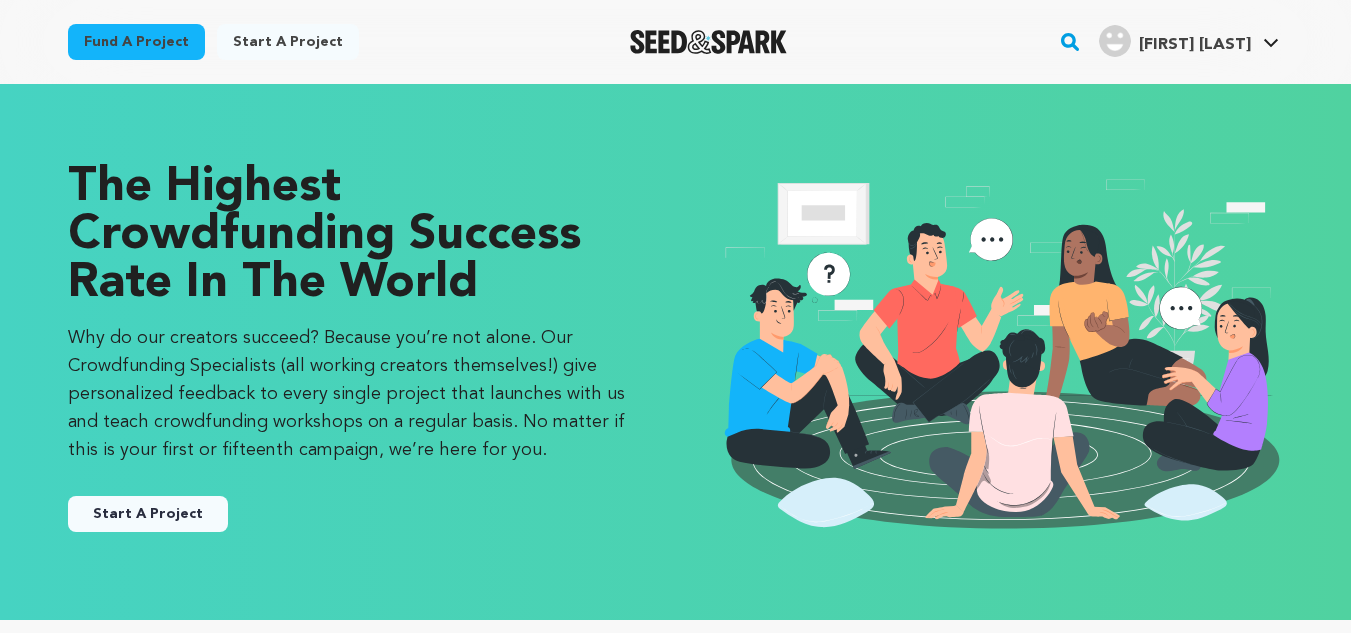 scroll, scrollTop: 0, scrollLeft: 0, axis: both 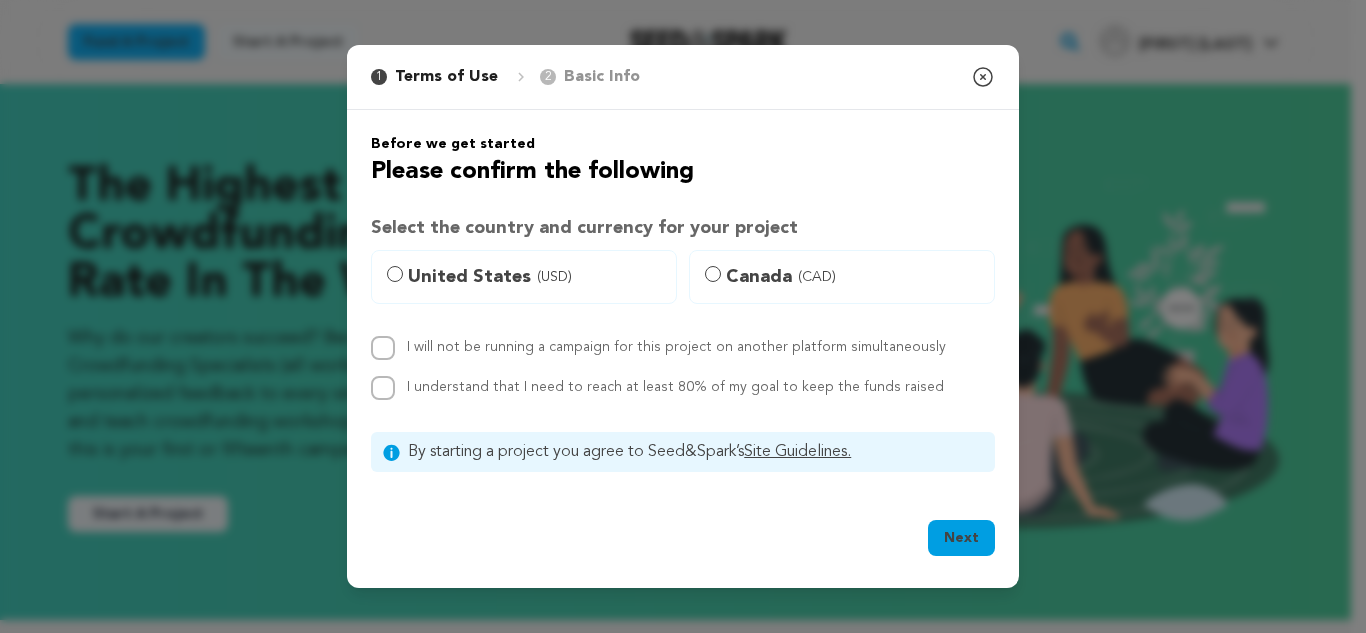 click 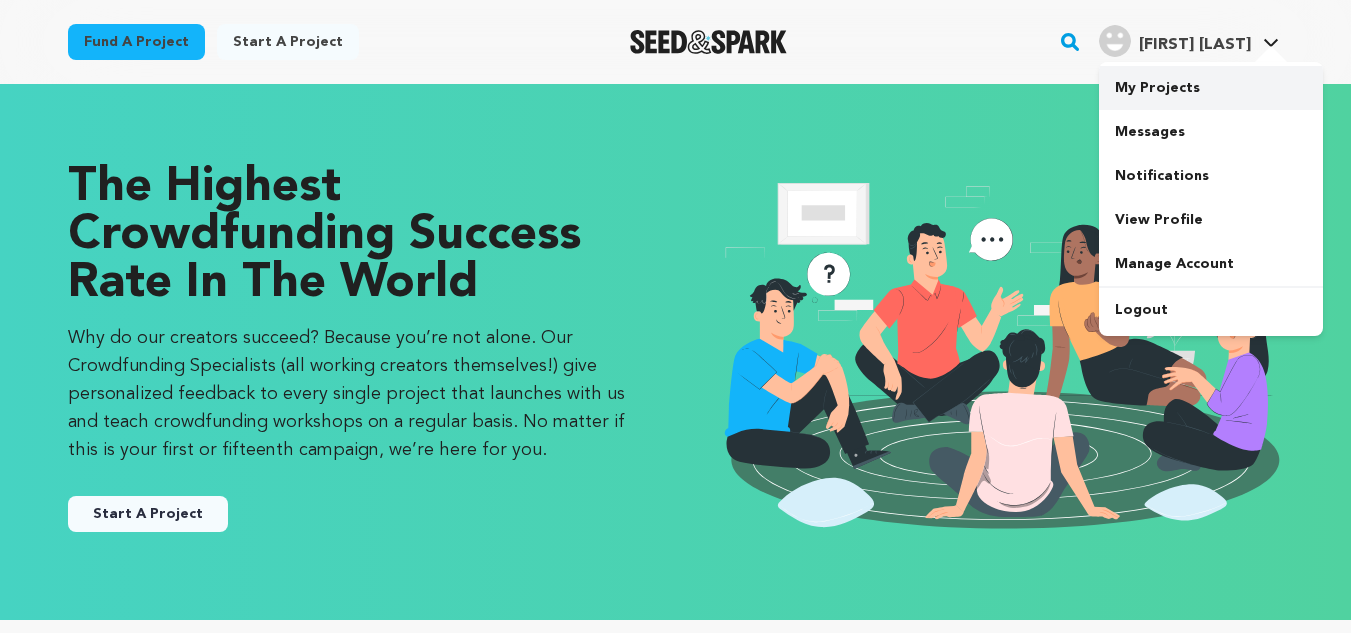 click on "My Projects" at bounding box center (1211, 88) 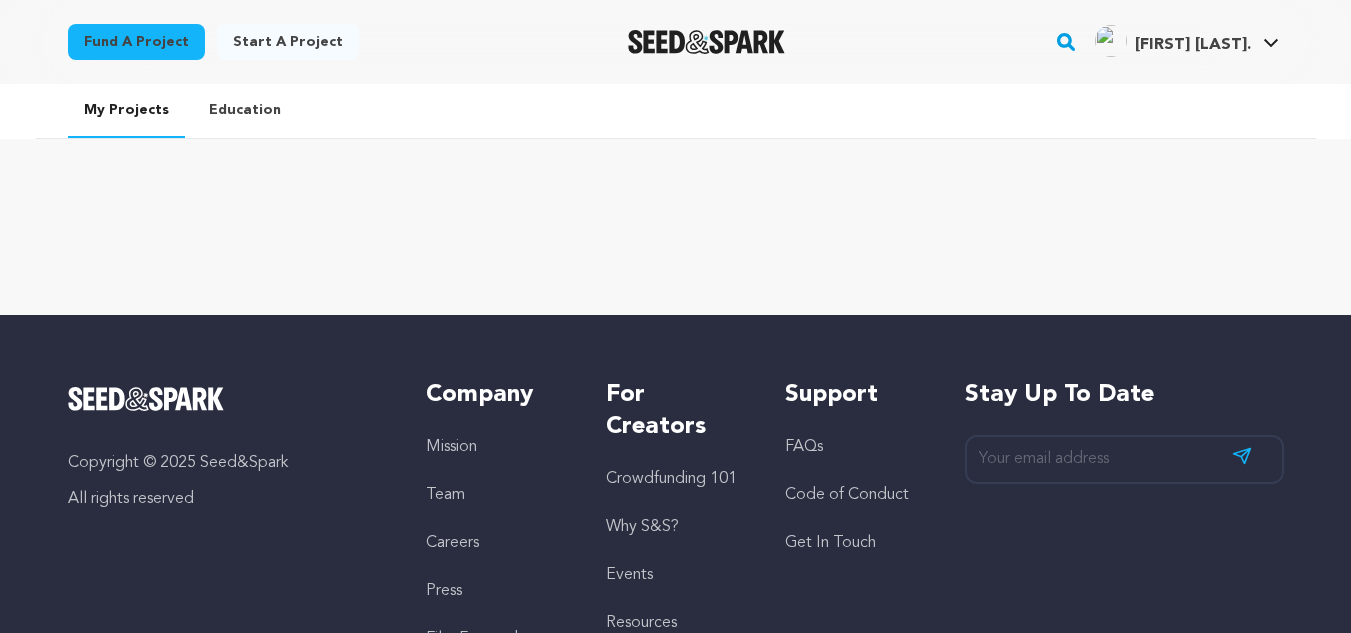 scroll, scrollTop: 0, scrollLeft: 0, axis: both 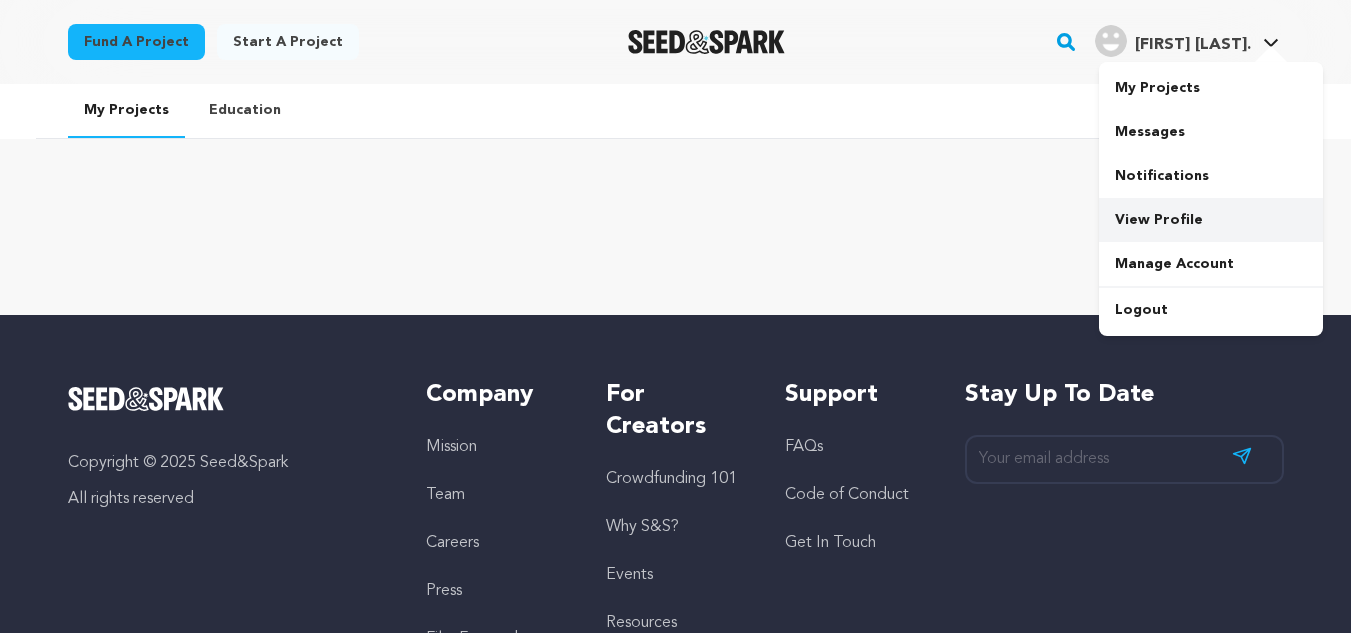click on "View Profile" at bounding box center (1211, 220) 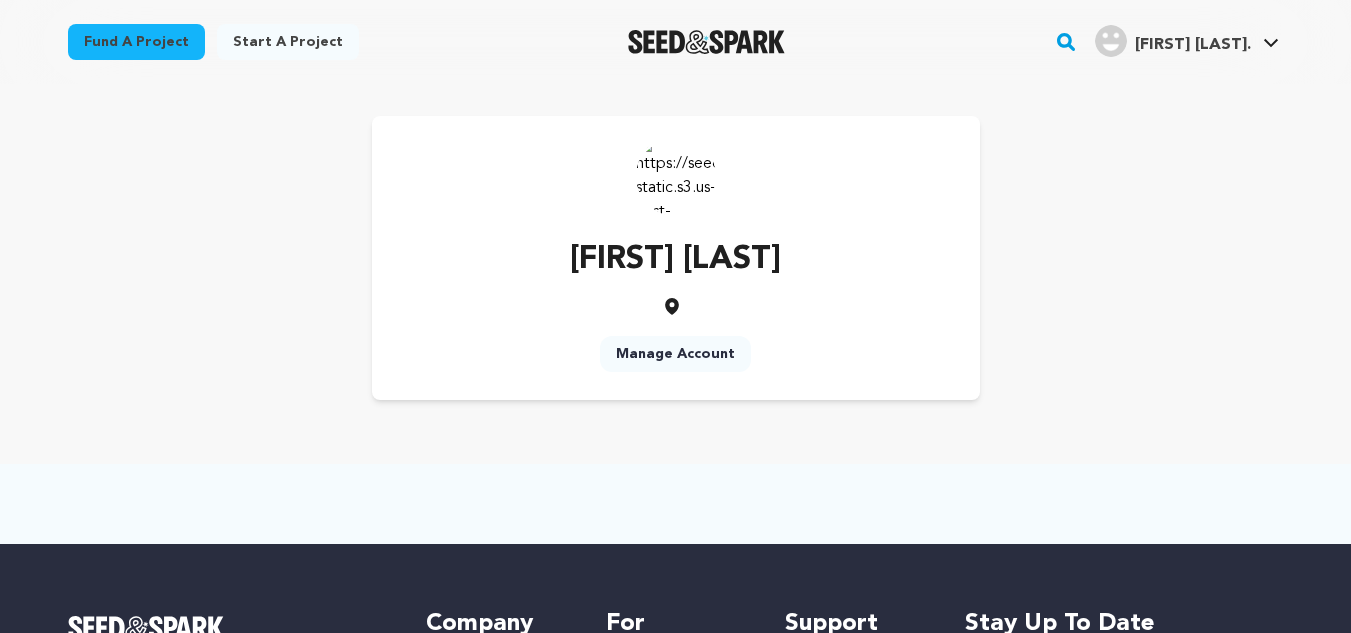 scroll, scrollTop: 0, scrollLeft: 0, axis: both 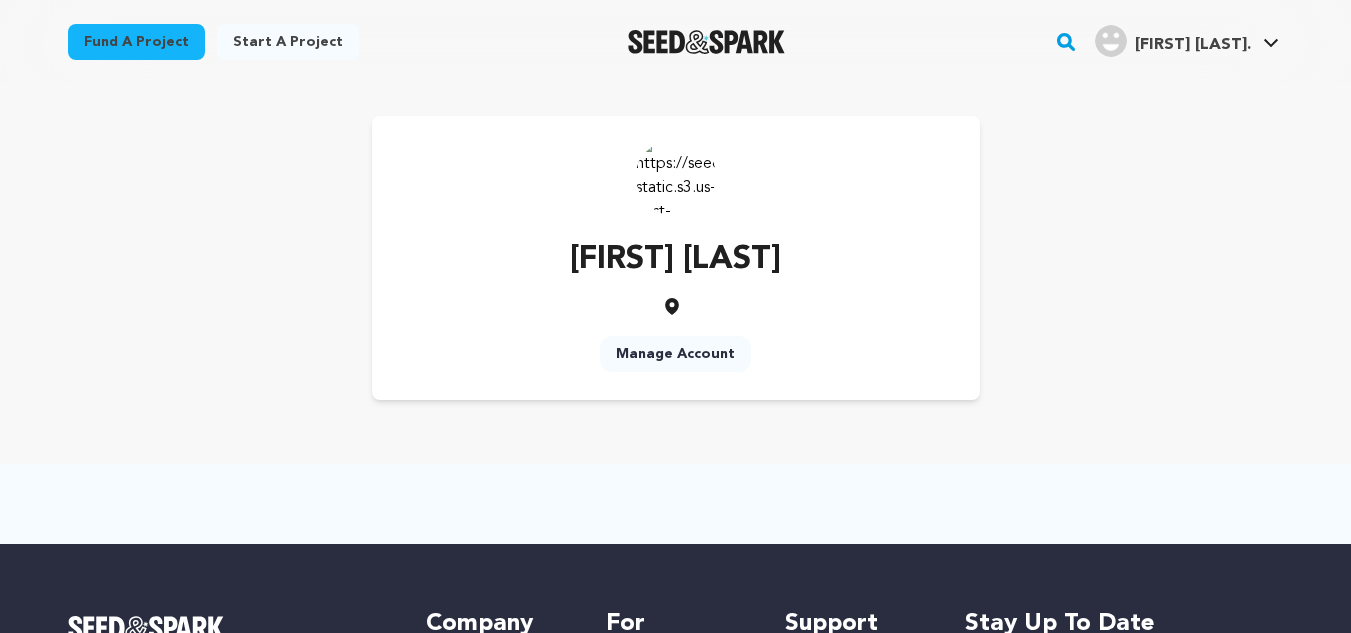 click on "Manage Account" at bounding box center [675, 354] 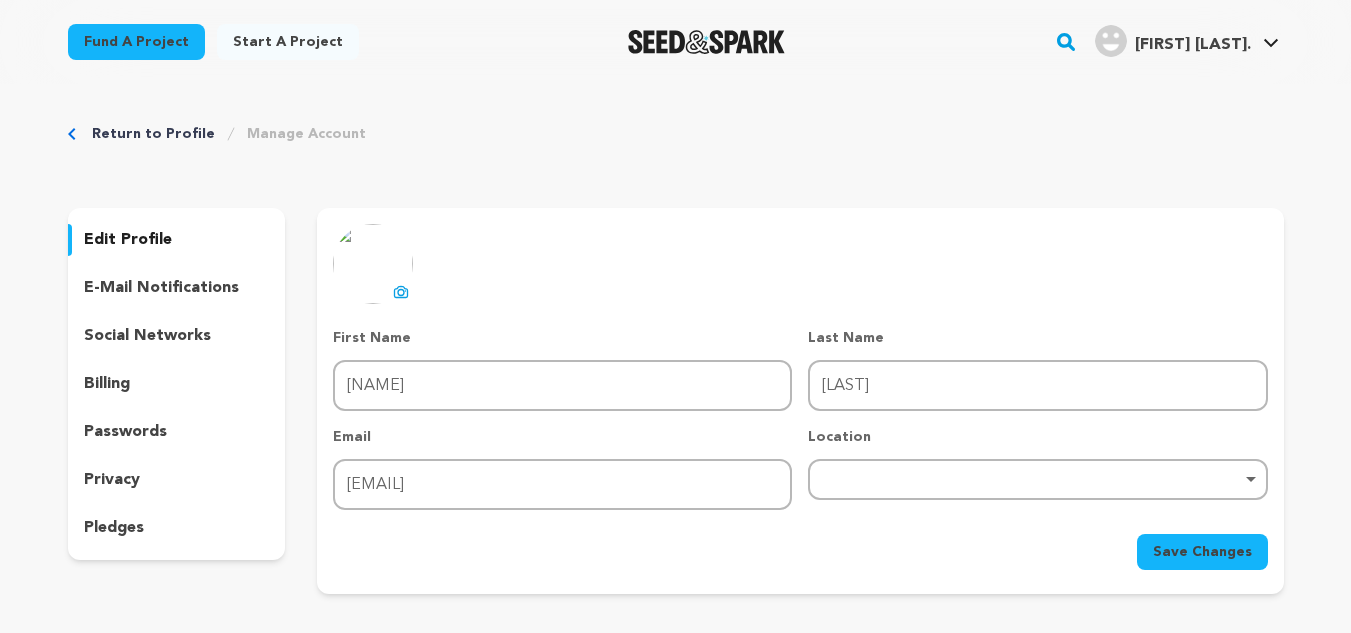 scroll, scrollTop: 0, scrollLeft: 0, axis: both 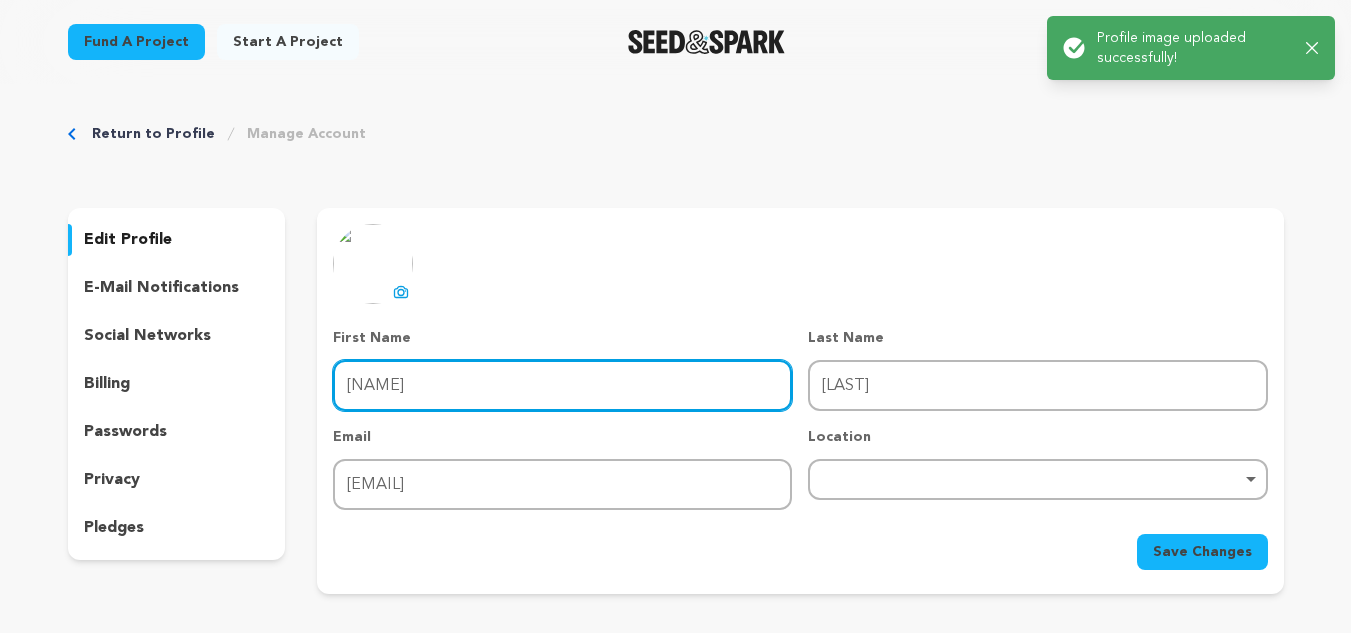 click on "Shyam" at bounding box center (562, 385) 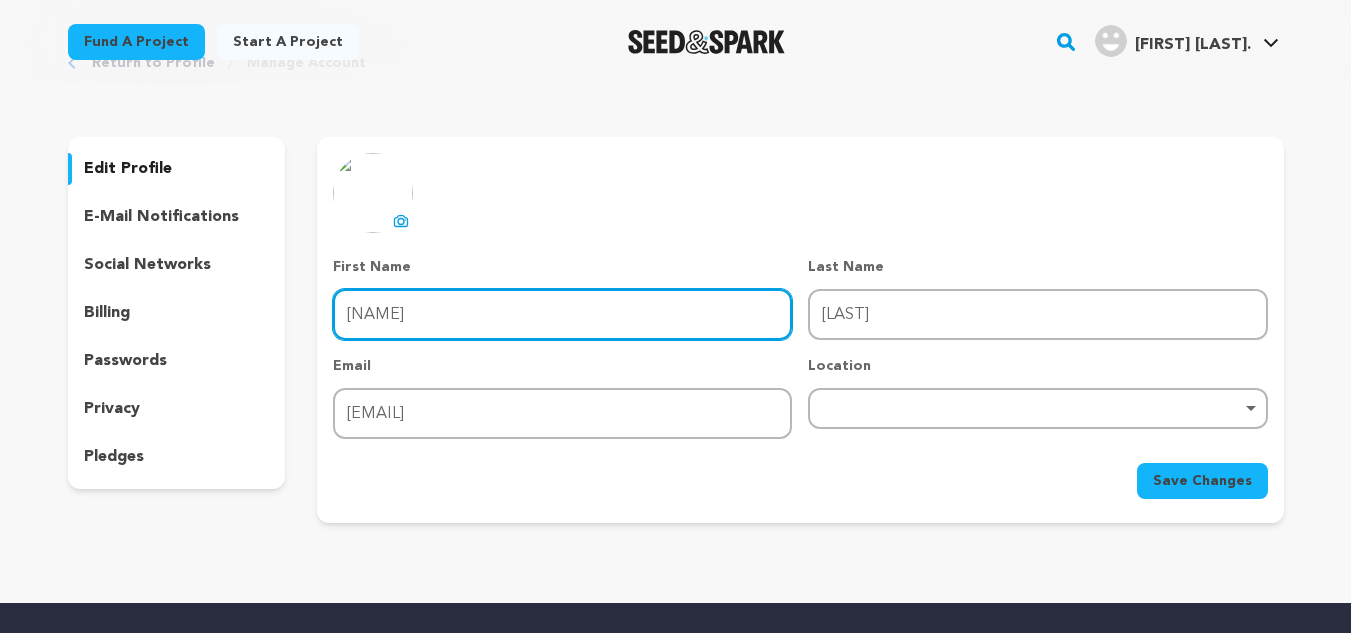 scroll, scrollTop: 69, scrollLeft: 0, axis: vertical 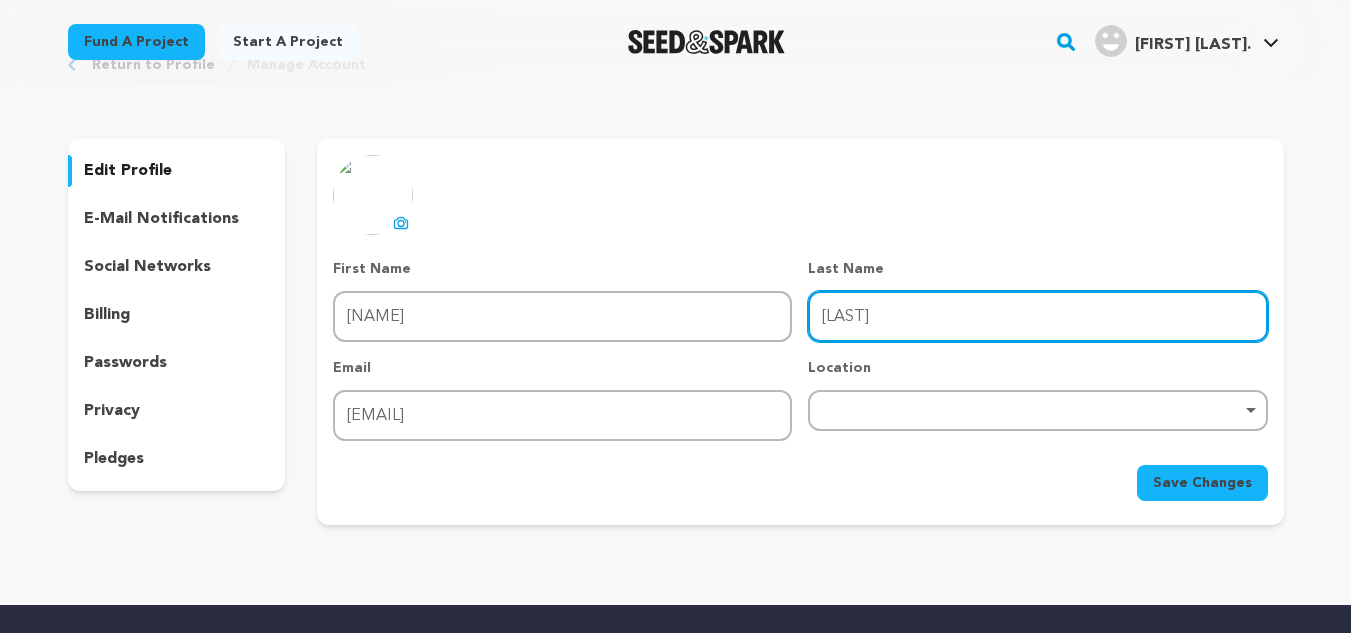 click on "Shivam" at bounding box center (1037, 316) 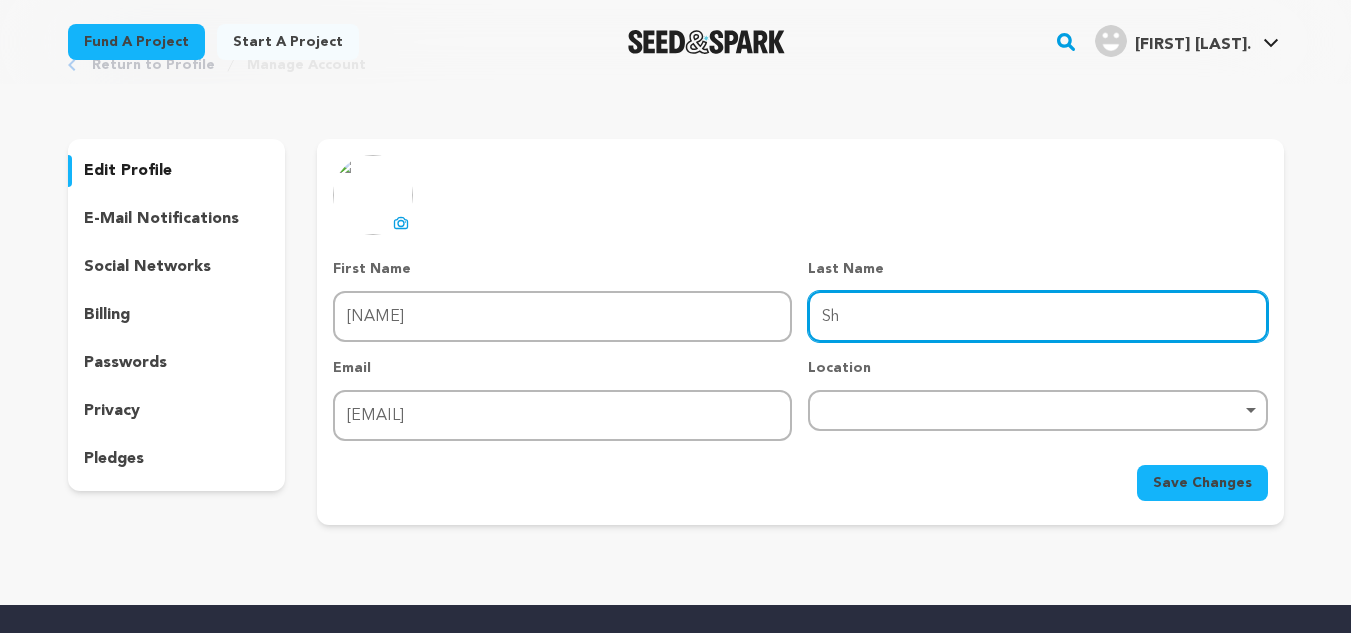 type on "S" 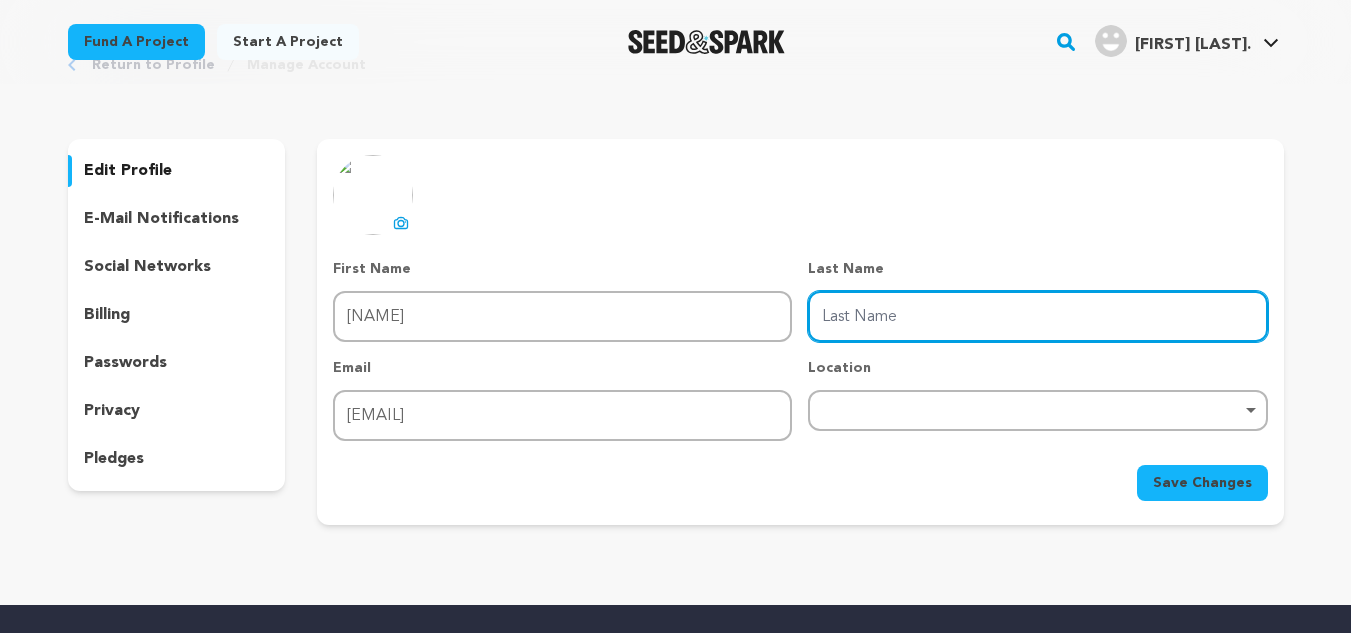 type 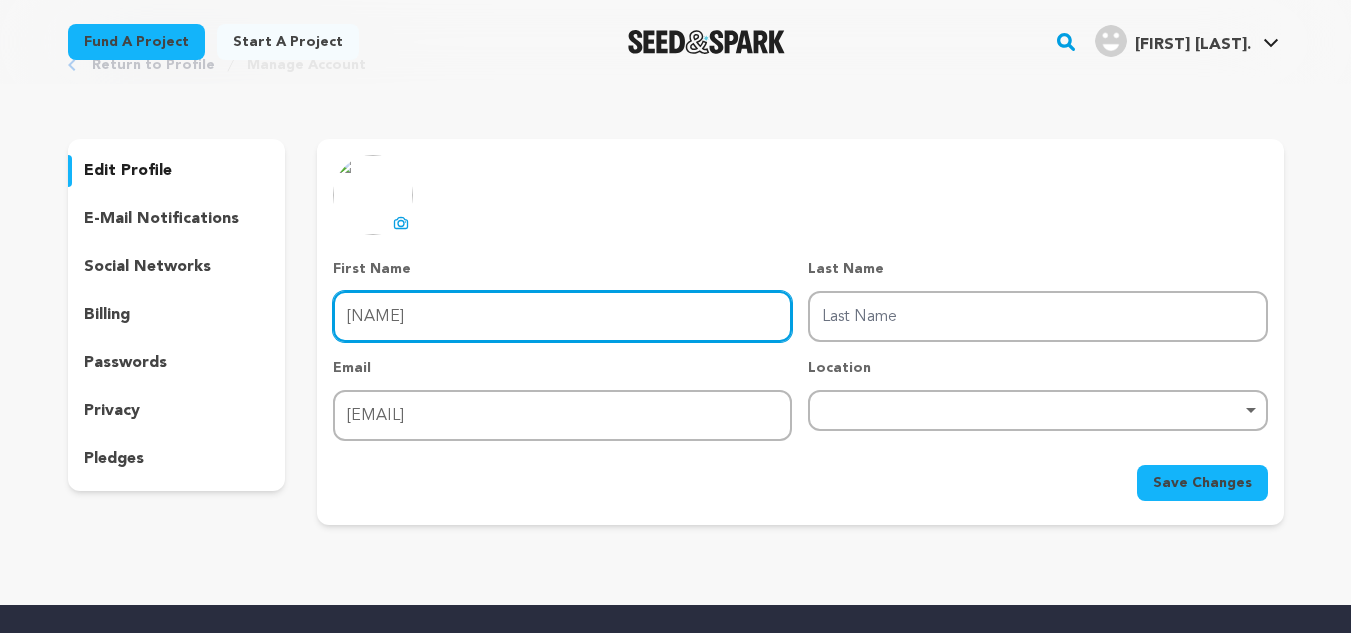 click on "Shyam" at bounding box center [562, 316] 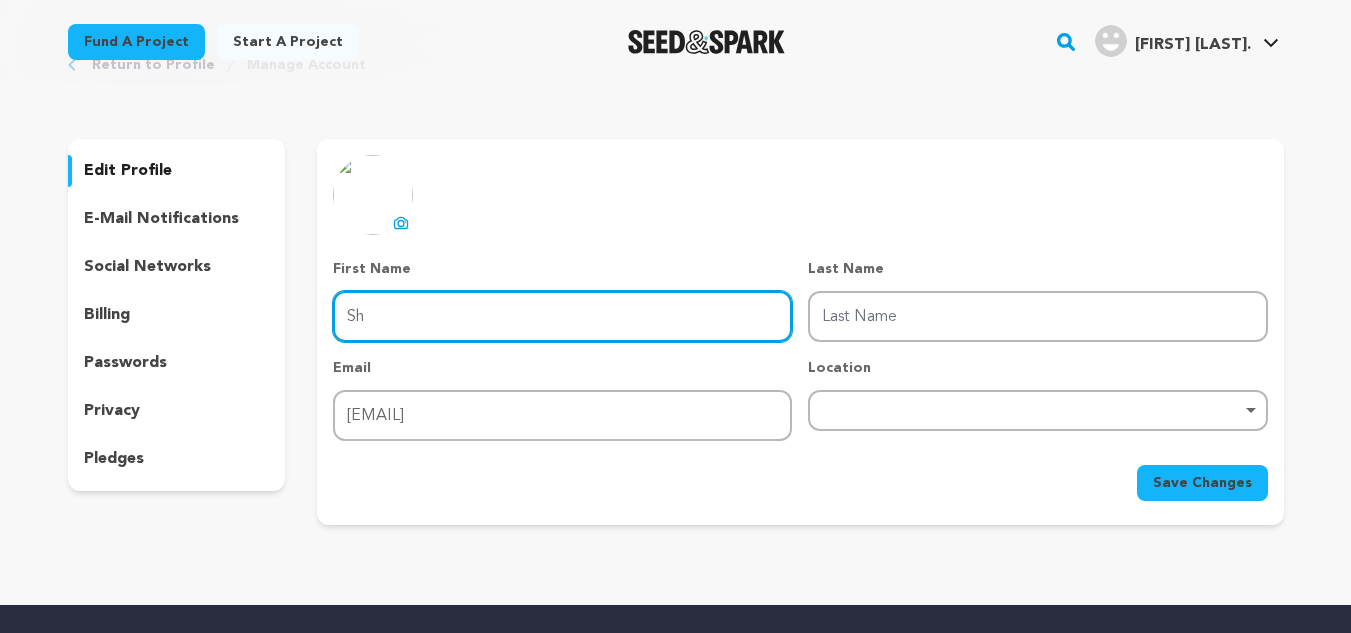 type on "S" 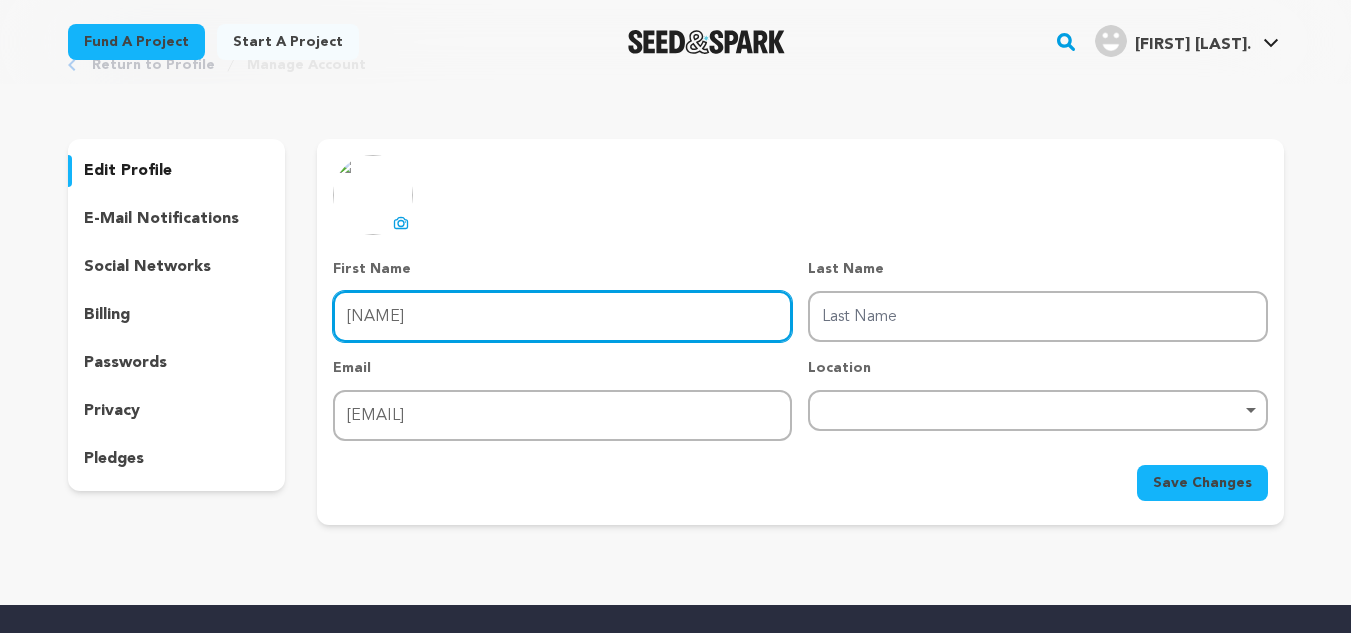 type on "Shivam" 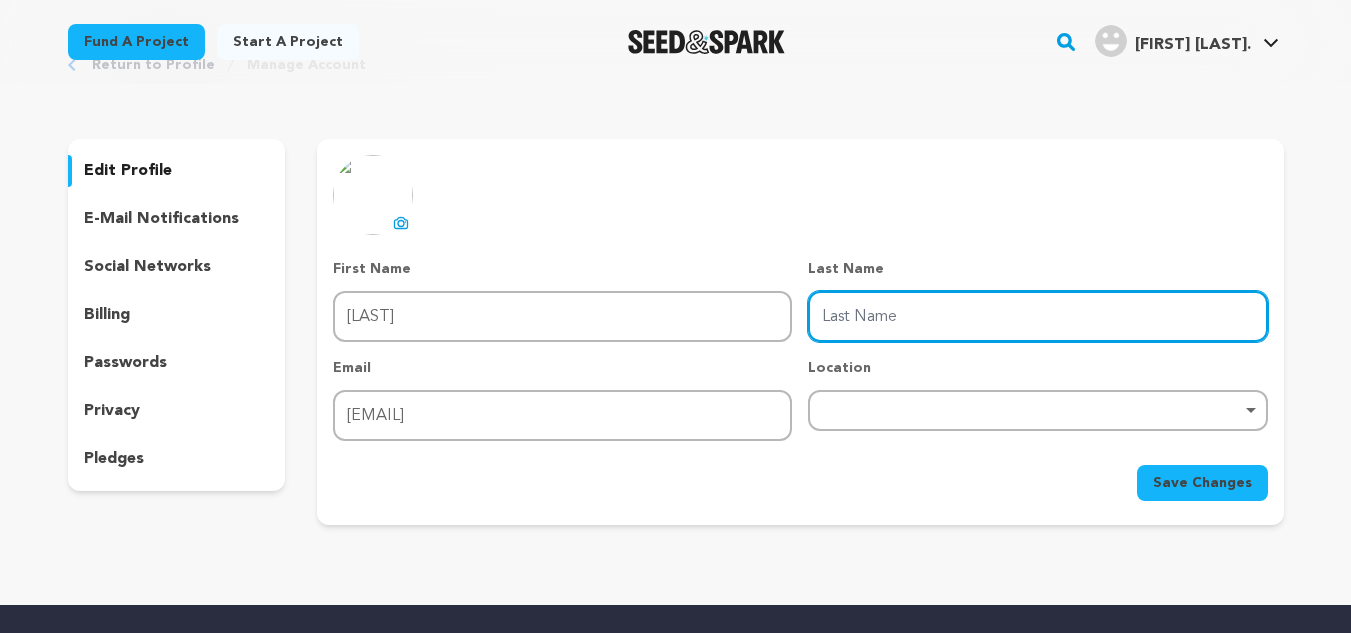 click on "Last Name" at bounding box center (1037, 316) 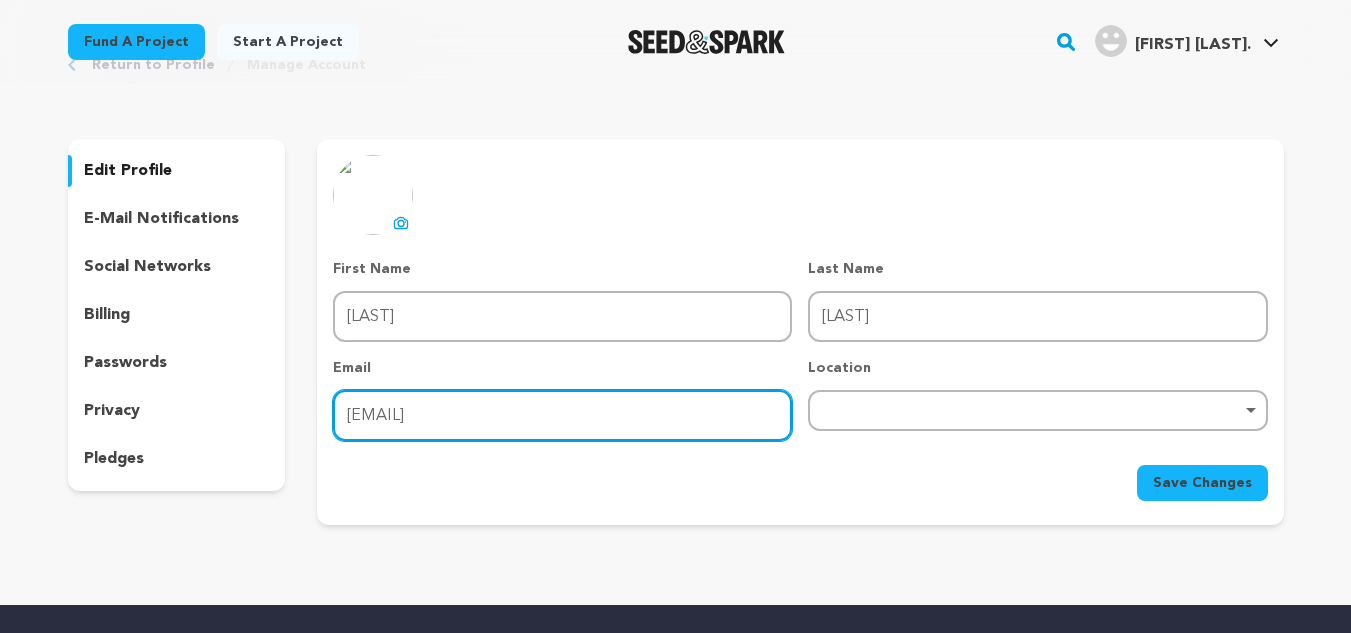 click on "shyamshivam08@gmail.com" at bounding box center (562, 415) 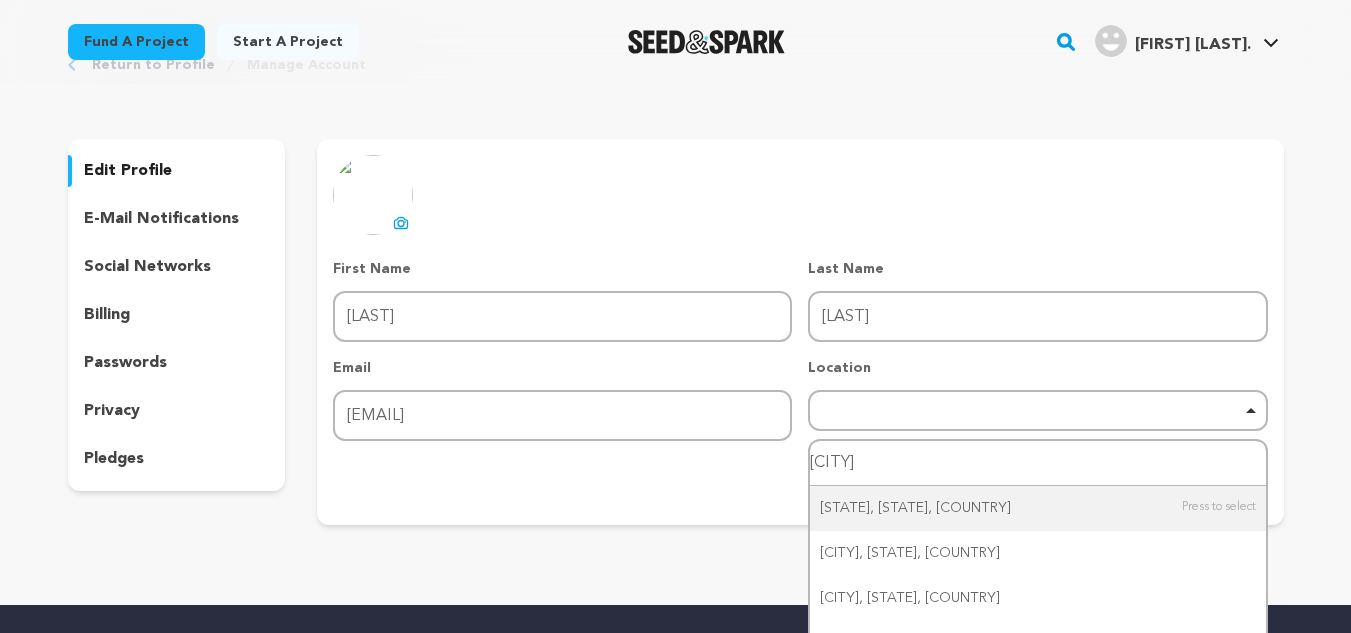 type on "Delhi" 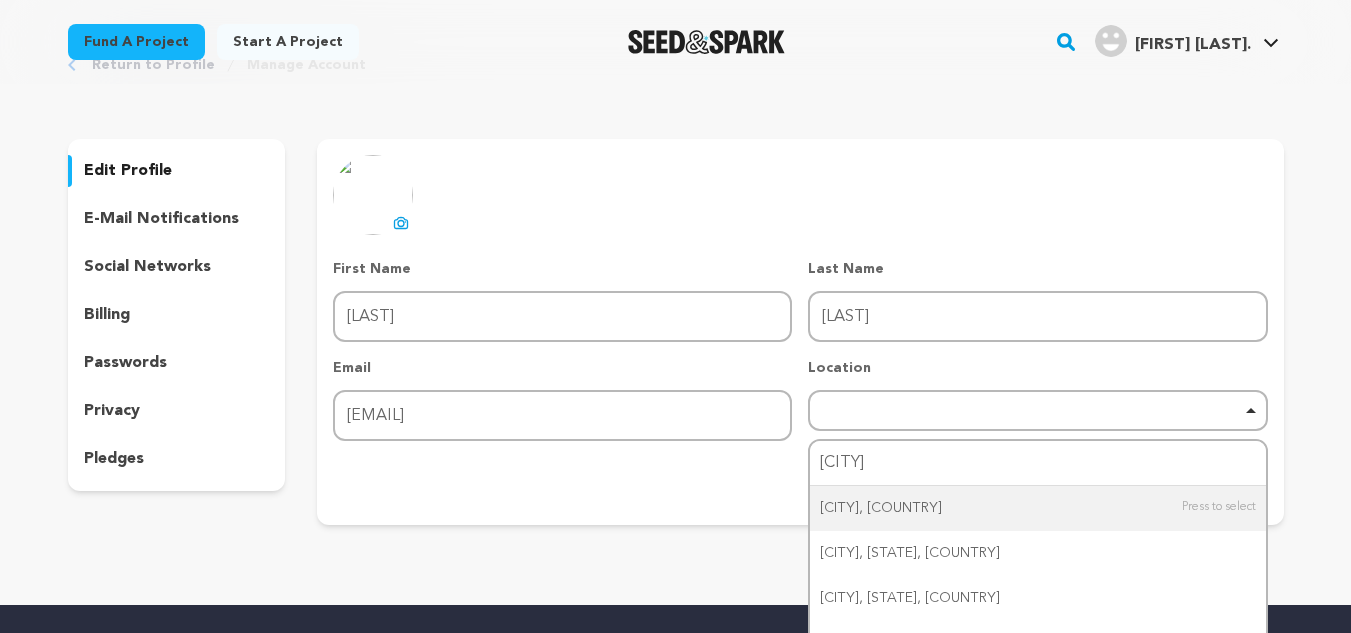 type 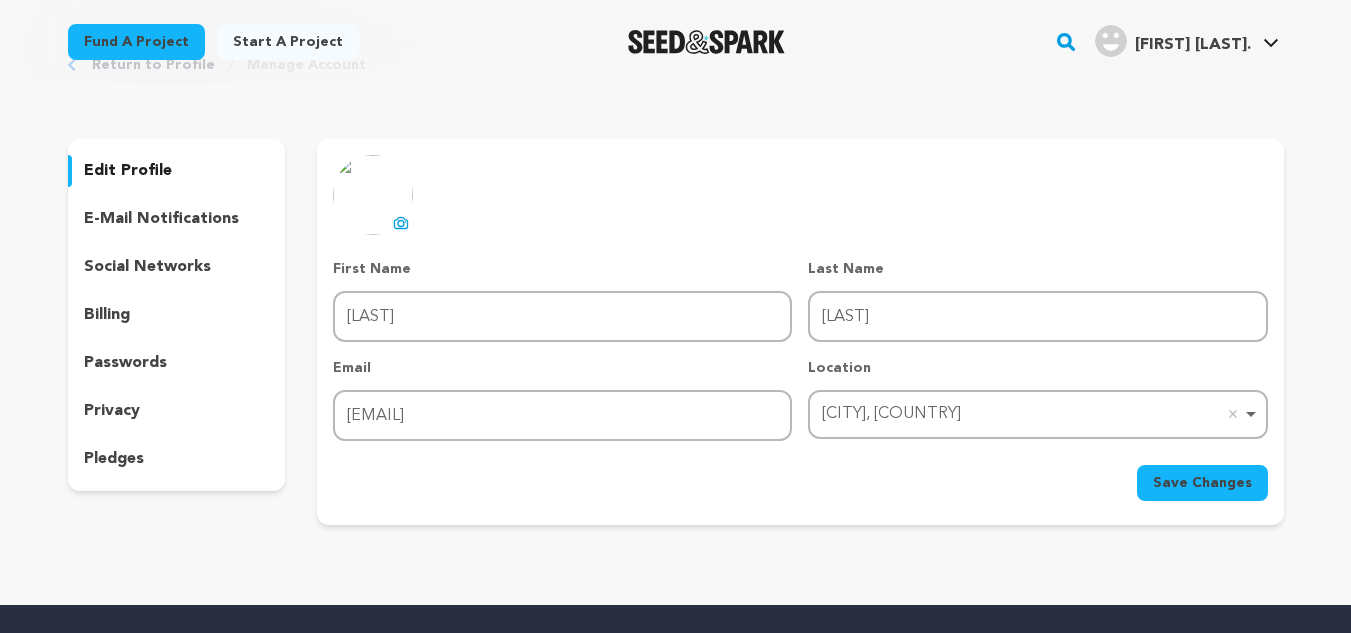click on "Save Changes" at bounding box center [1202, 483] 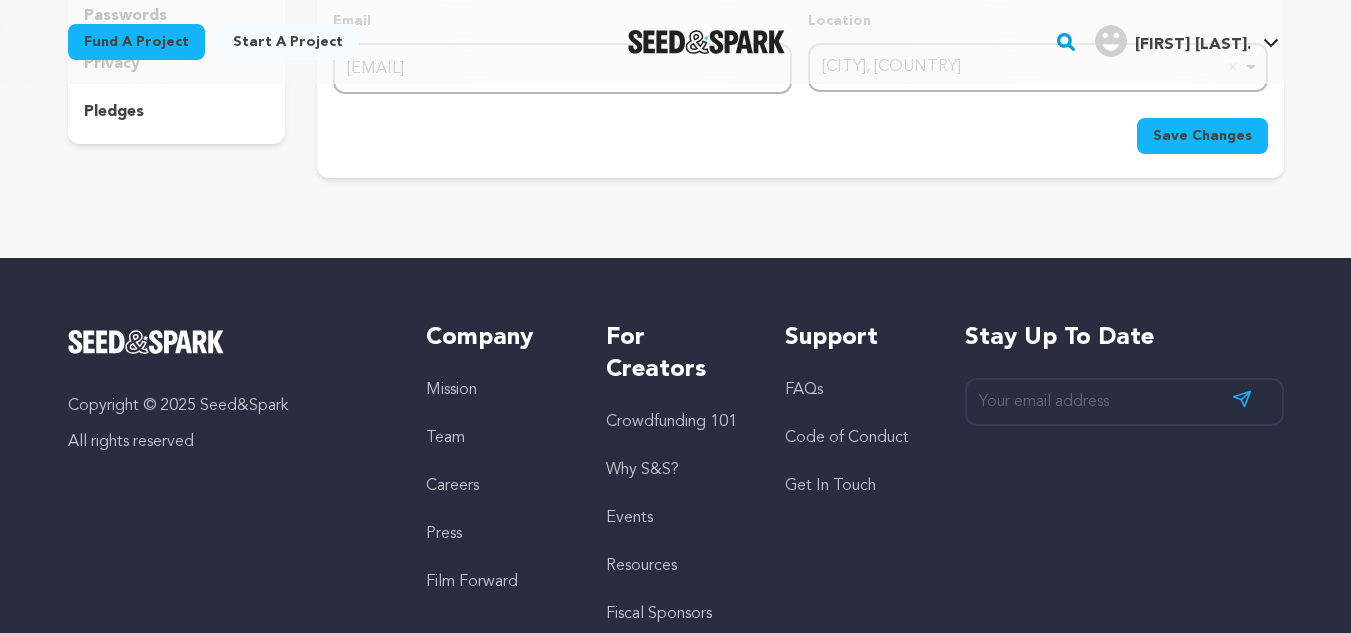 scroll, scrollTop: 417, scrollLeft: 0, axis: vertical 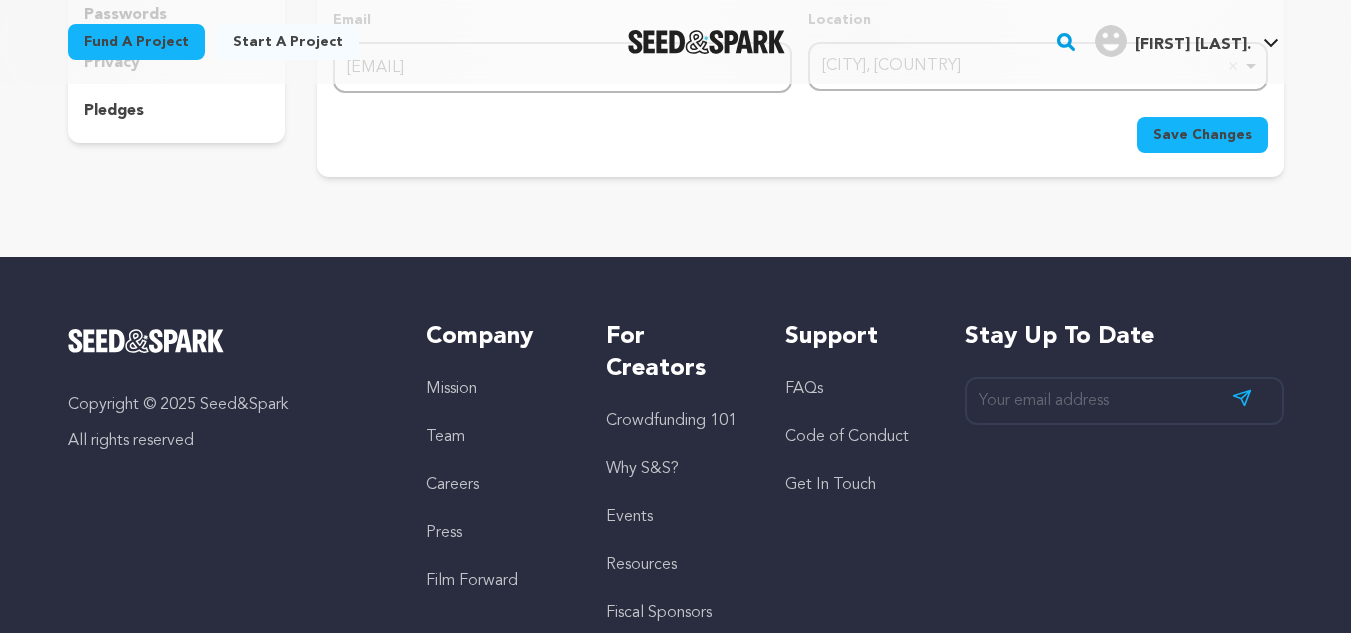 click on "Start a project" at bounding box center (288, 42) 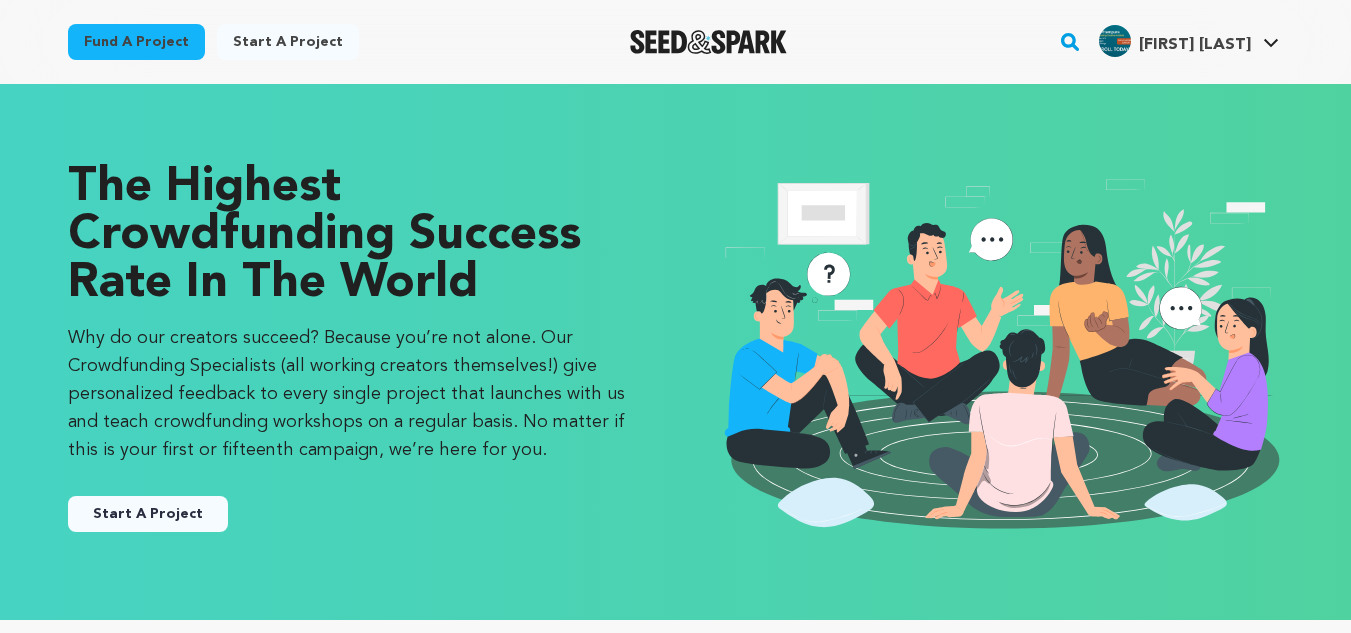 scroll, scrollTop: 0, scrollLeft: 0, axis: both 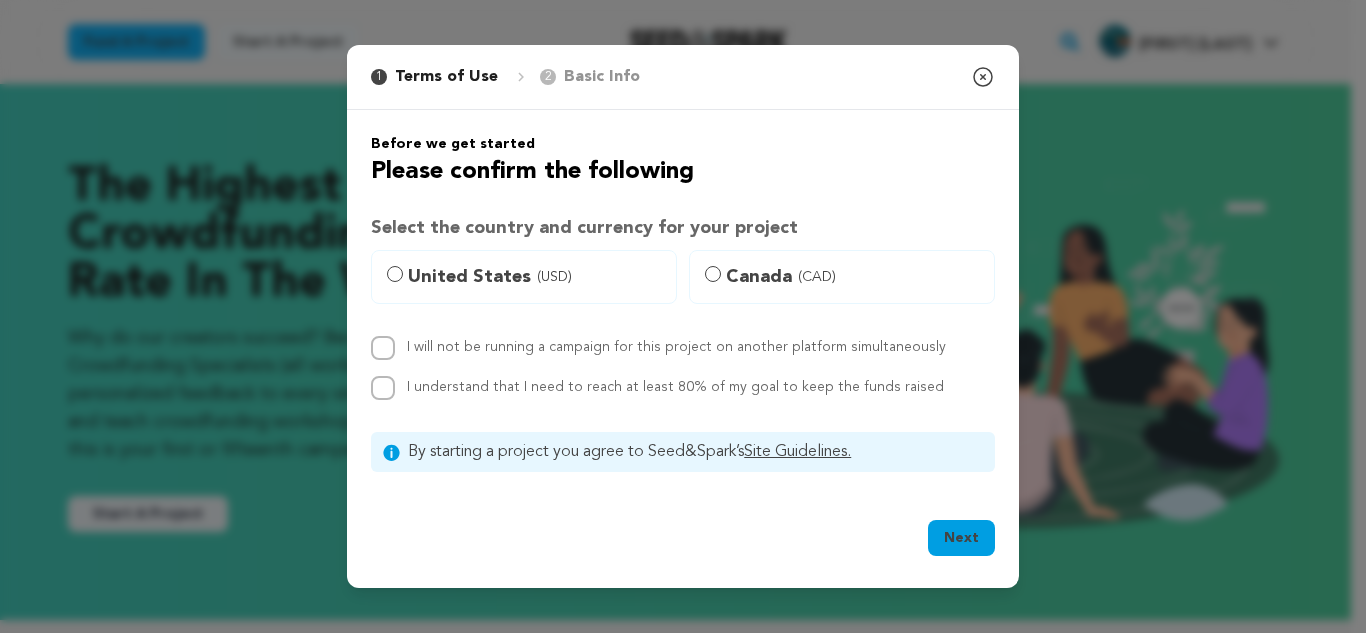 click on "Next" at bounding box center [961, 538] 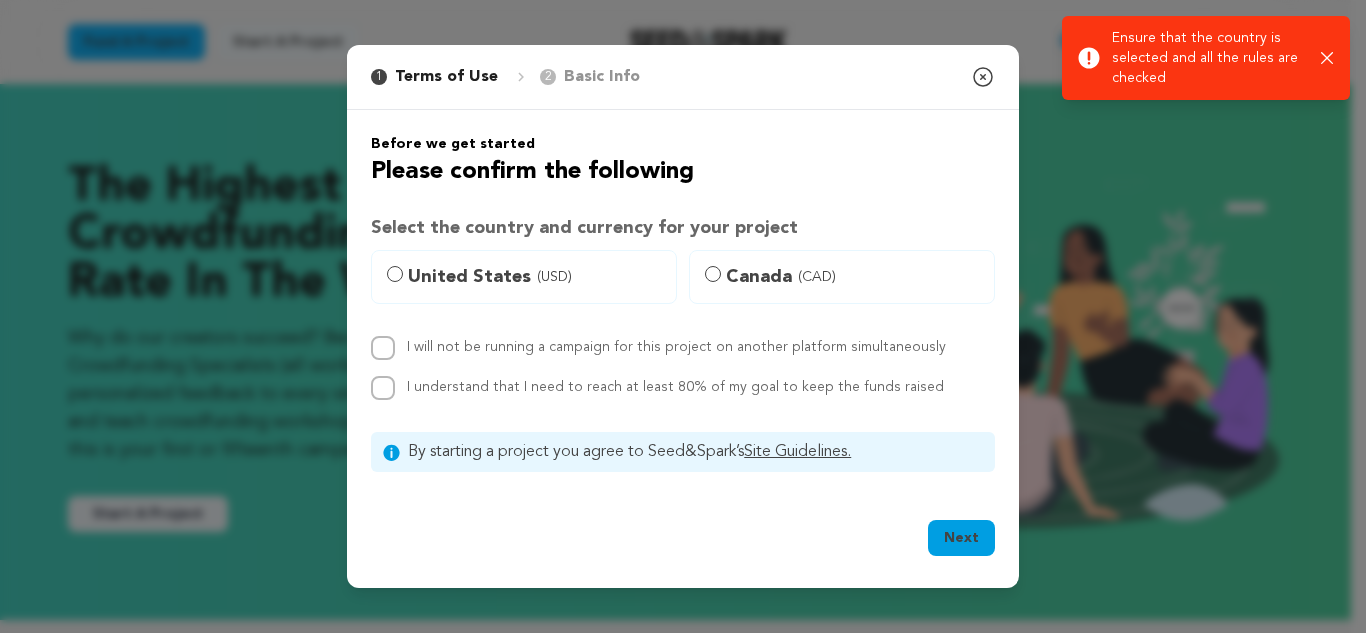 click 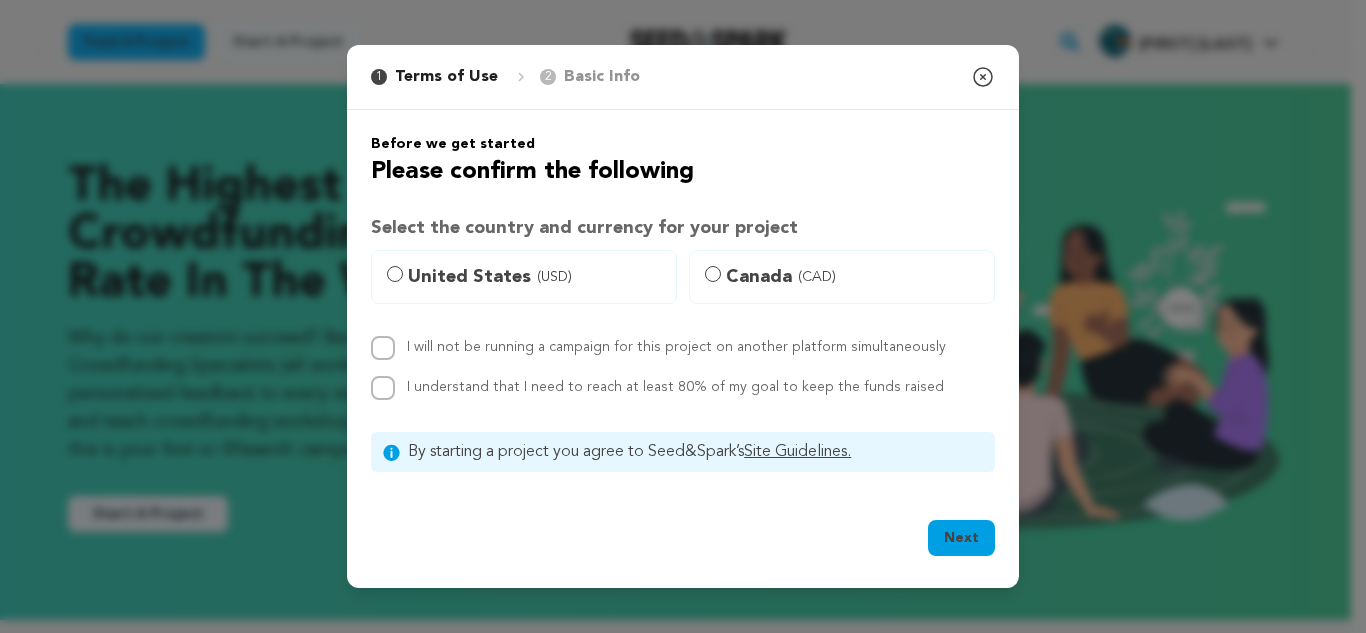 click 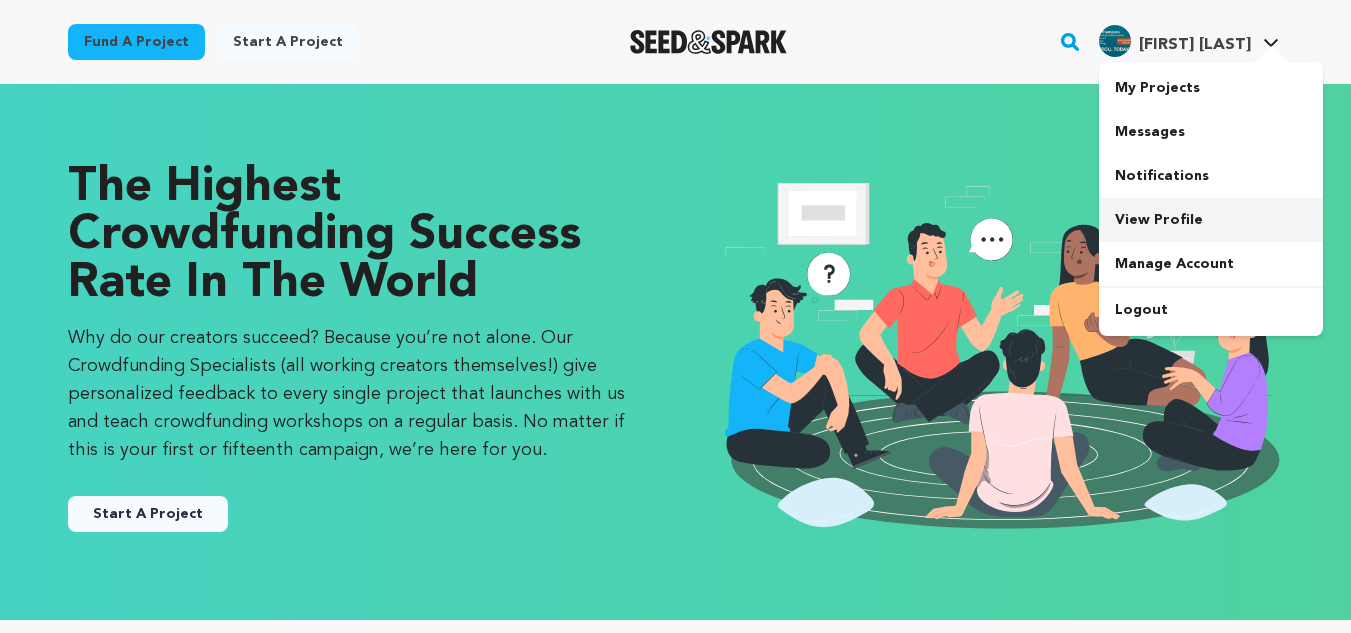 click on "View Profile" at bounding box center (1211, 220) 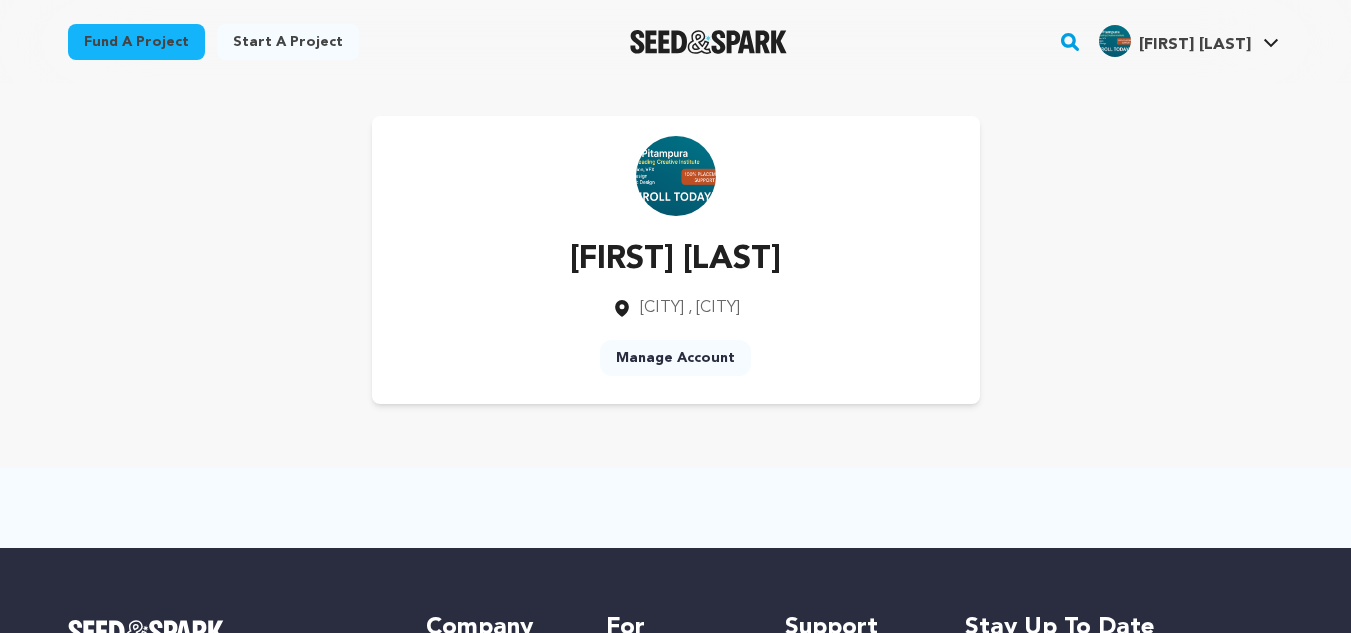 scroll, scrollTop: 0, scrollLeft: 0, axis: both 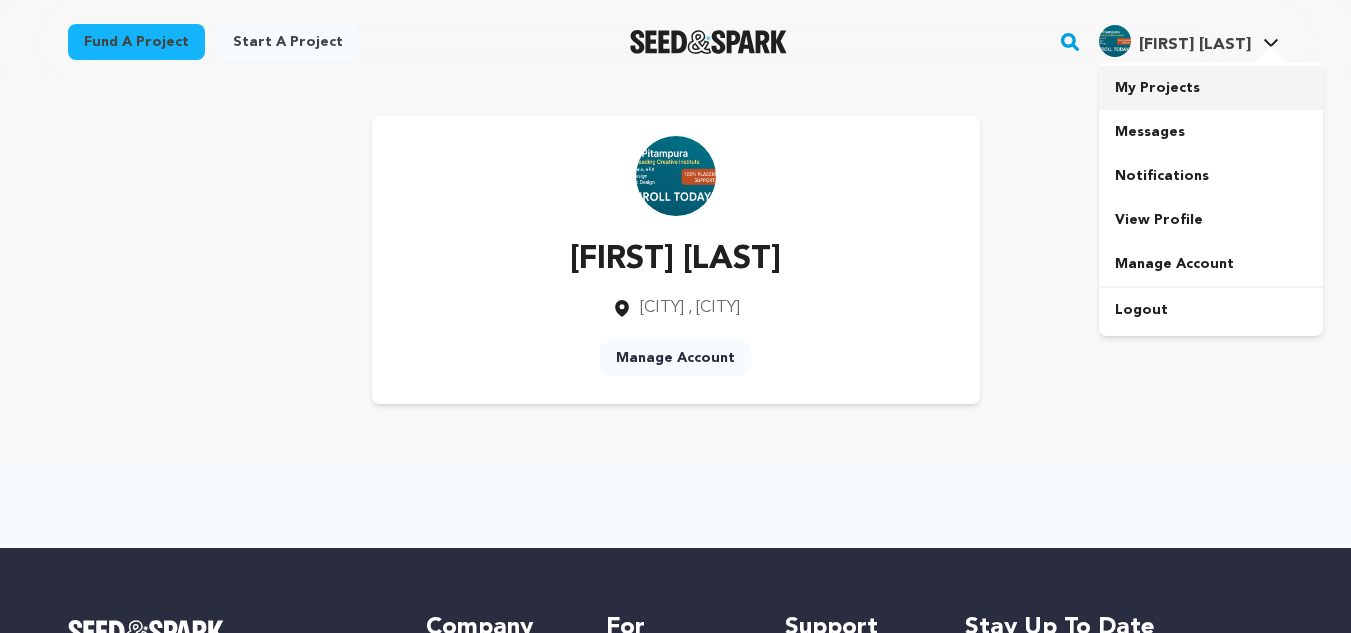 click on "My Projects" at bounding box center [1211, 88] 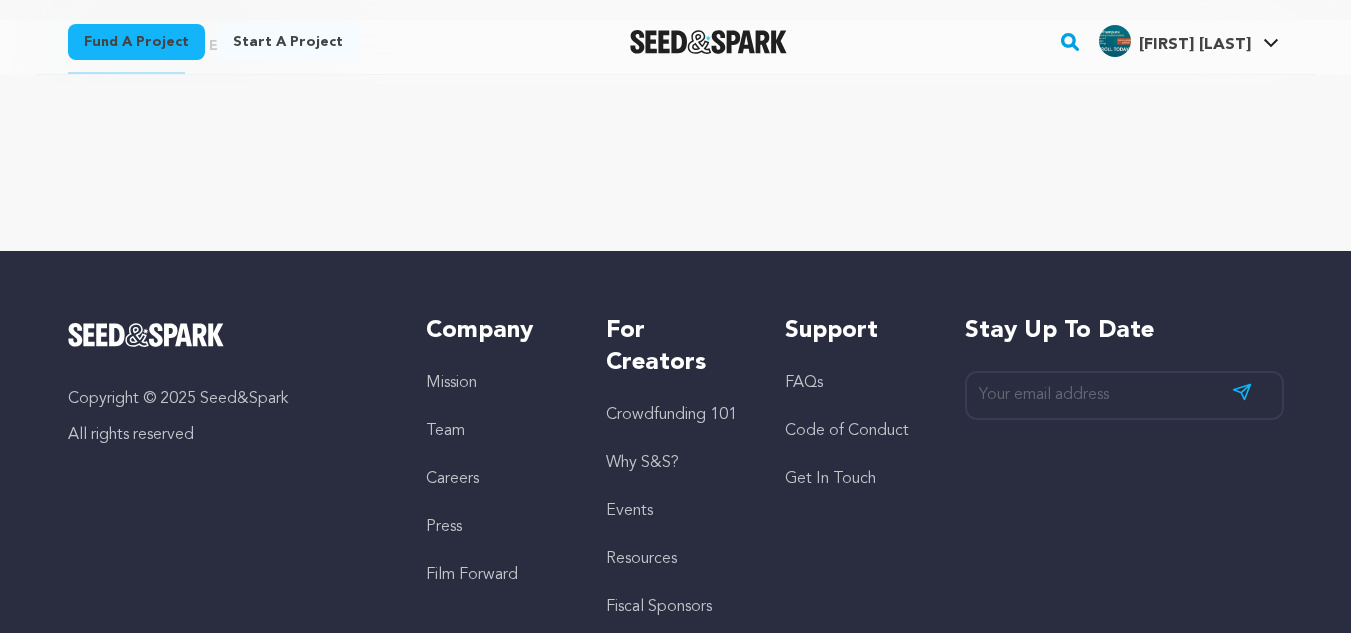 scroll, scrollTop: 0, scrollLeft: 0, axis: both 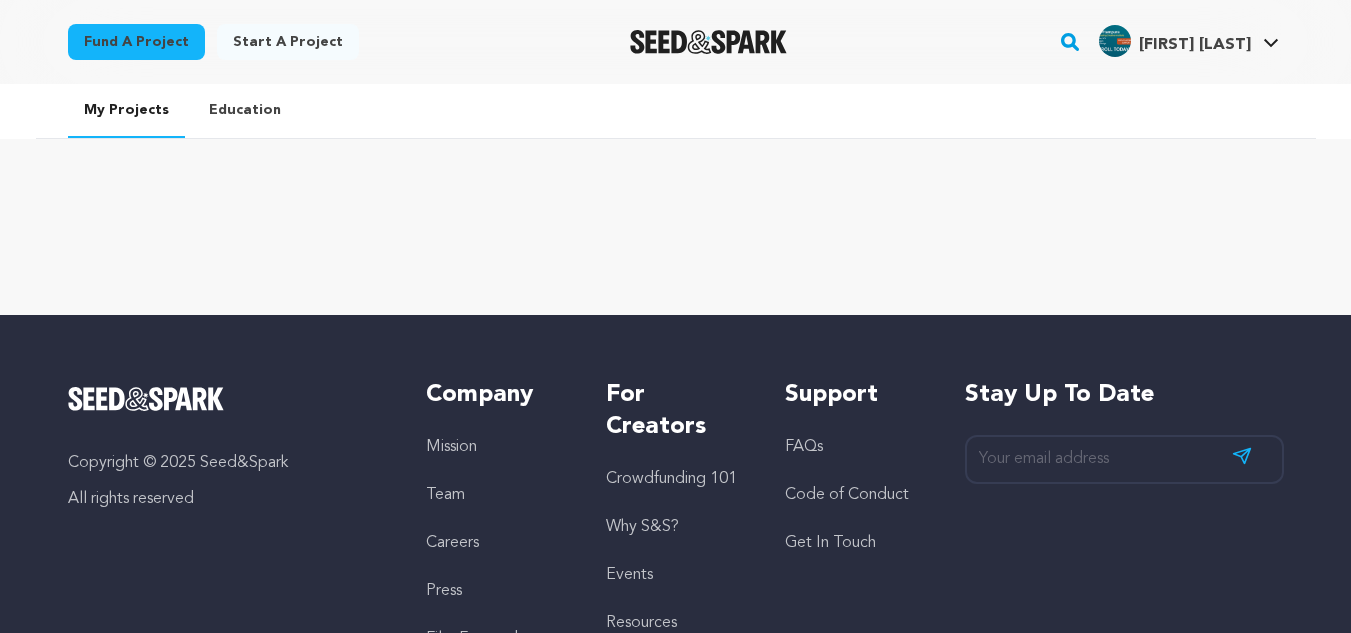 click at bounding box center (1115, 41) 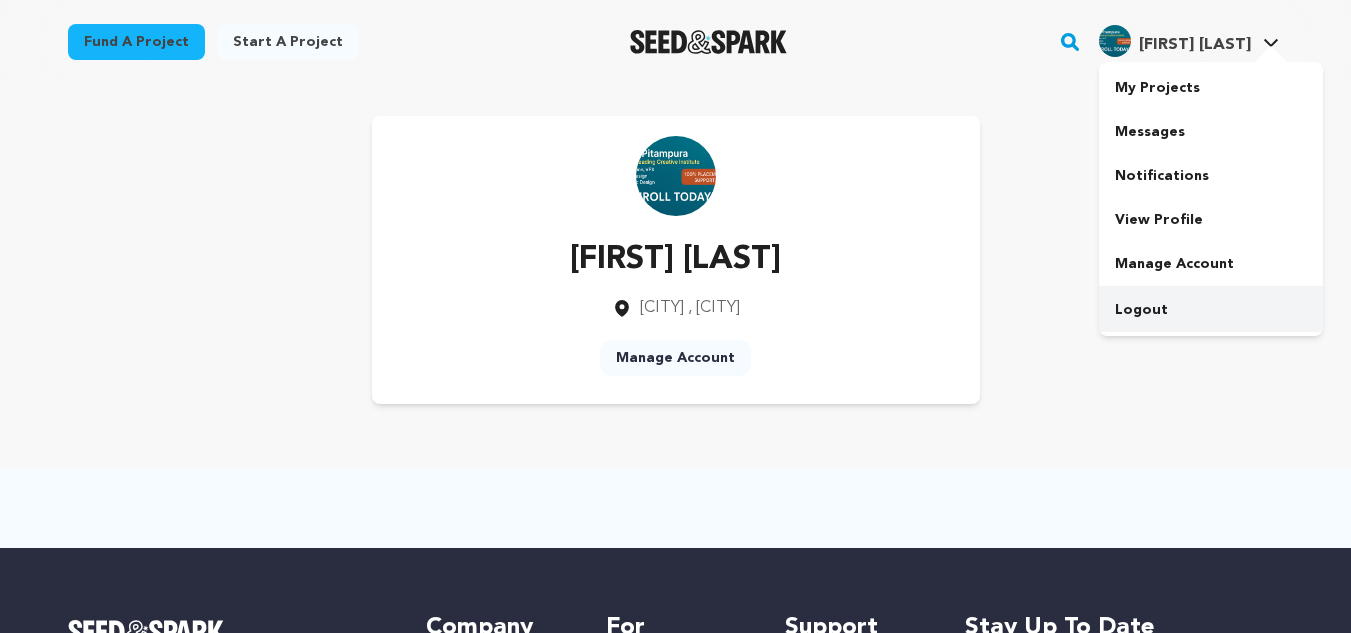 scroll, scrollTop: 0, scrollLeft: 0, axis: both 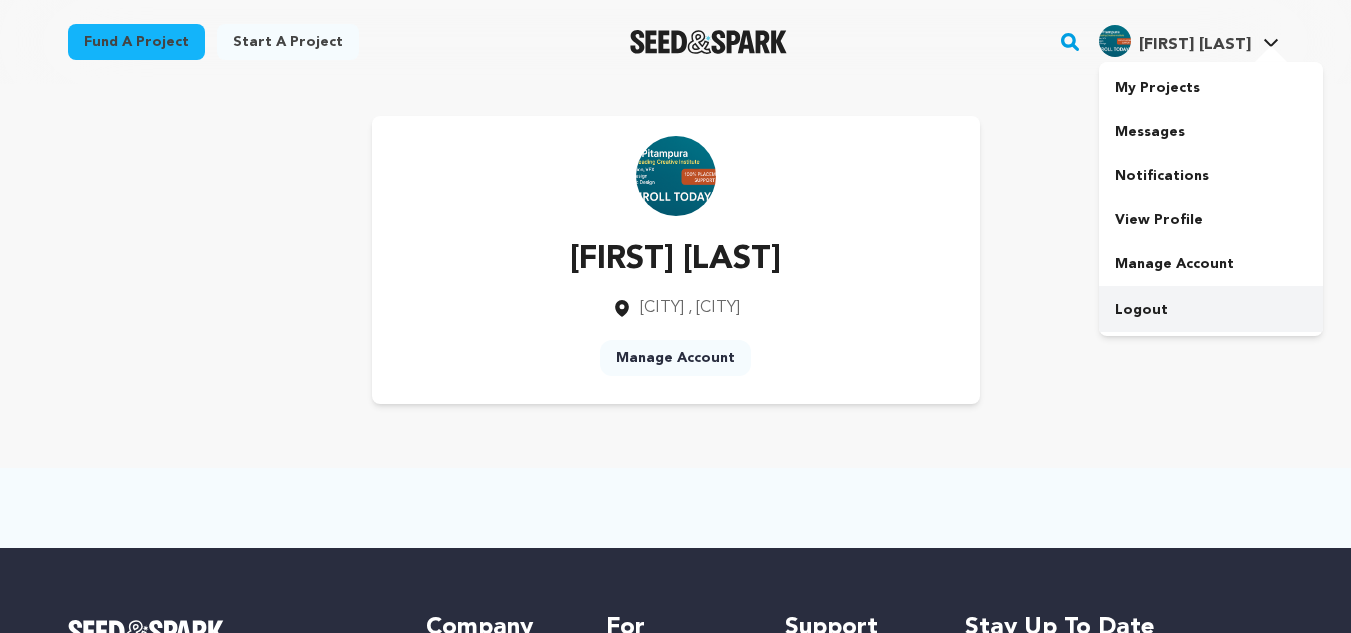 click on "Logout" at bounding box center [1211, 310] 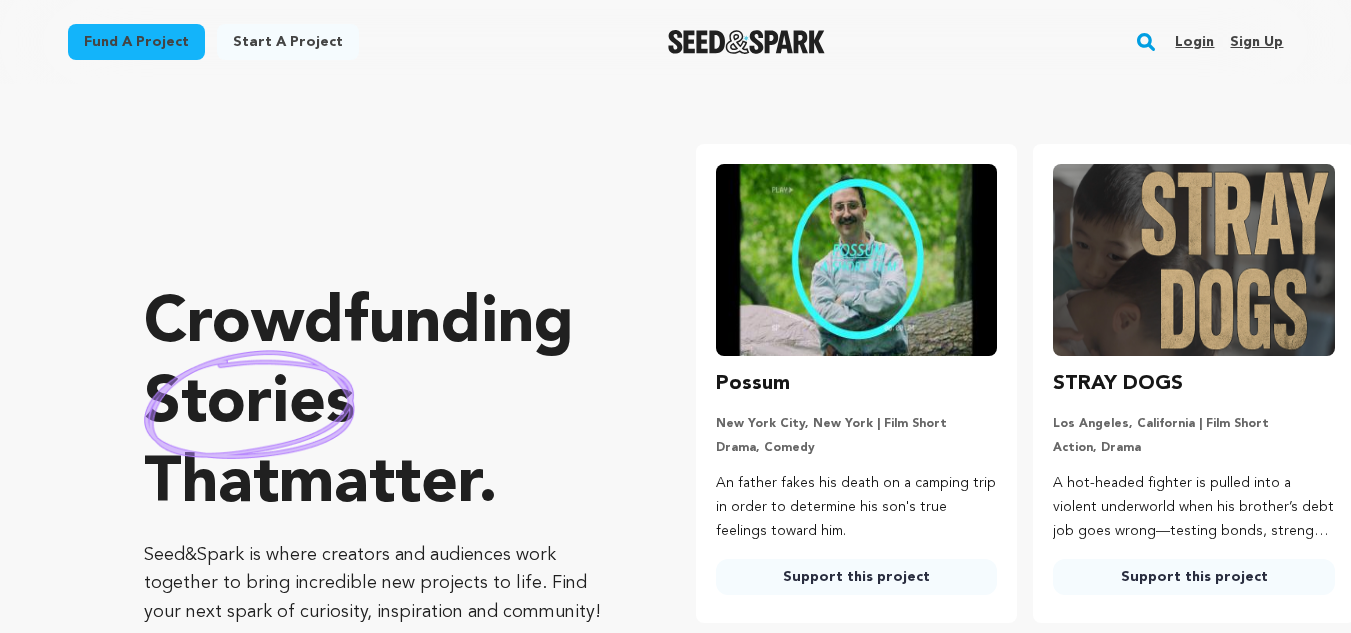 scroll, scrollTop: 0, scrollLeft: 0, axis: both 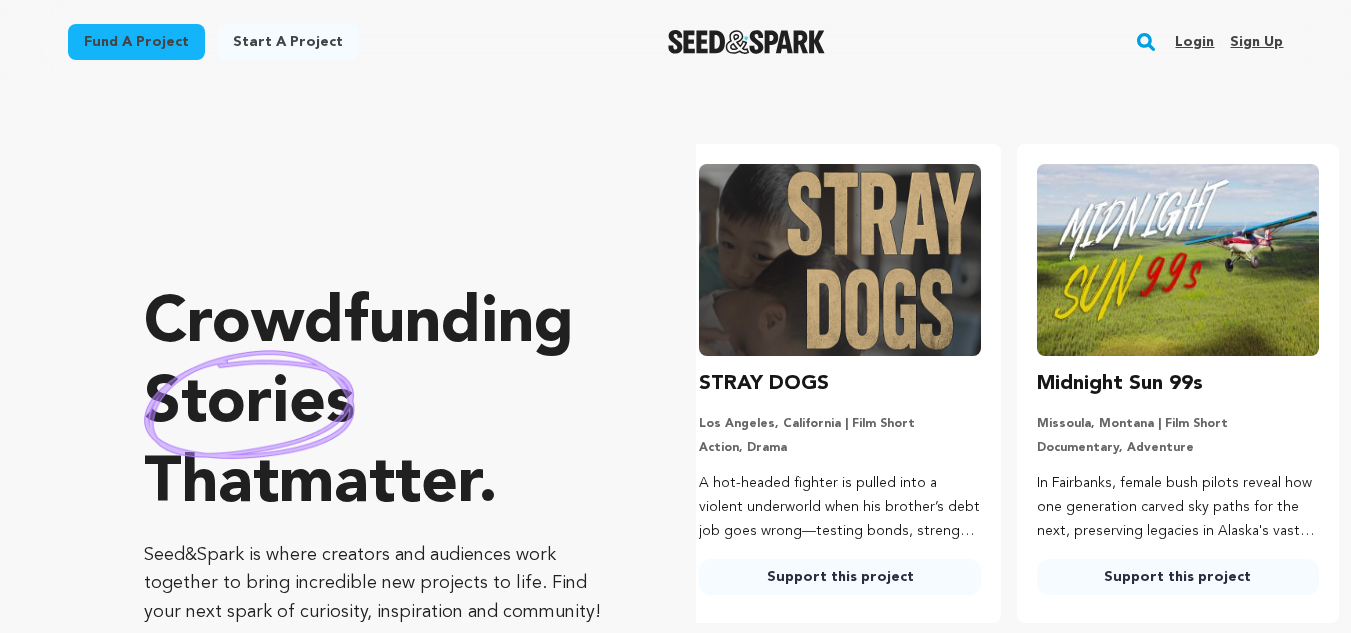 click on "Login" at bounding box center [1194, 42] 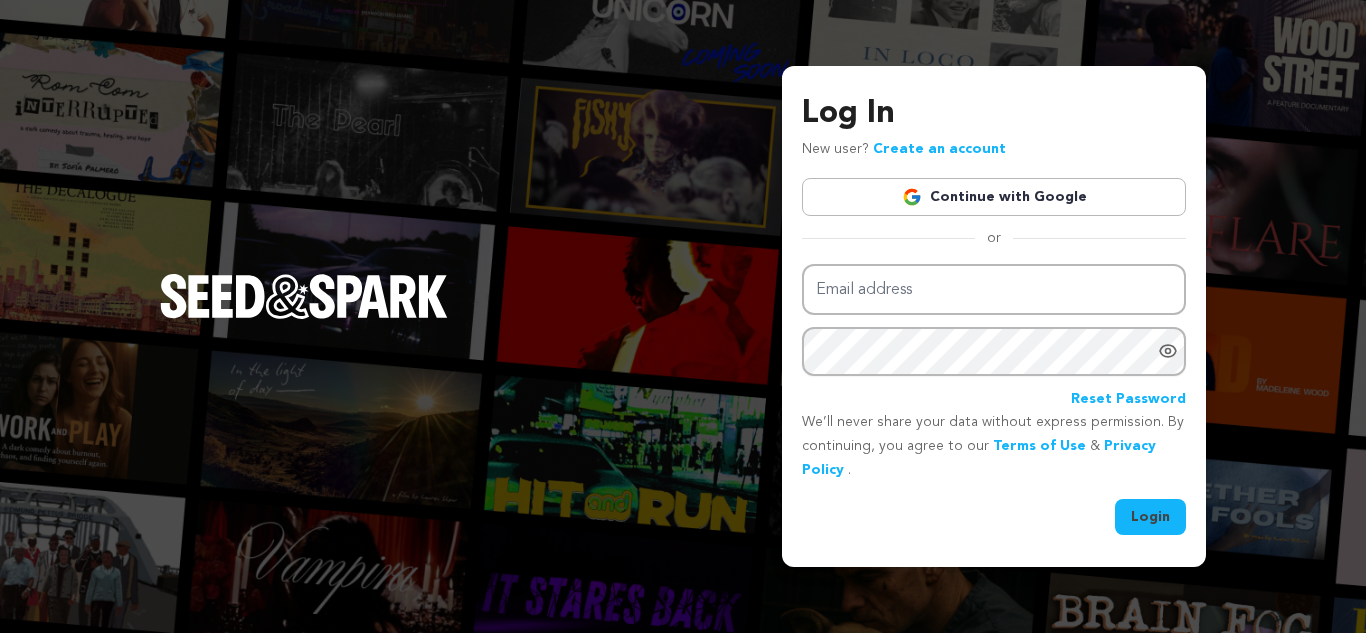 scroll, scrollTop: 0, scrollLeft: 0, axis: both 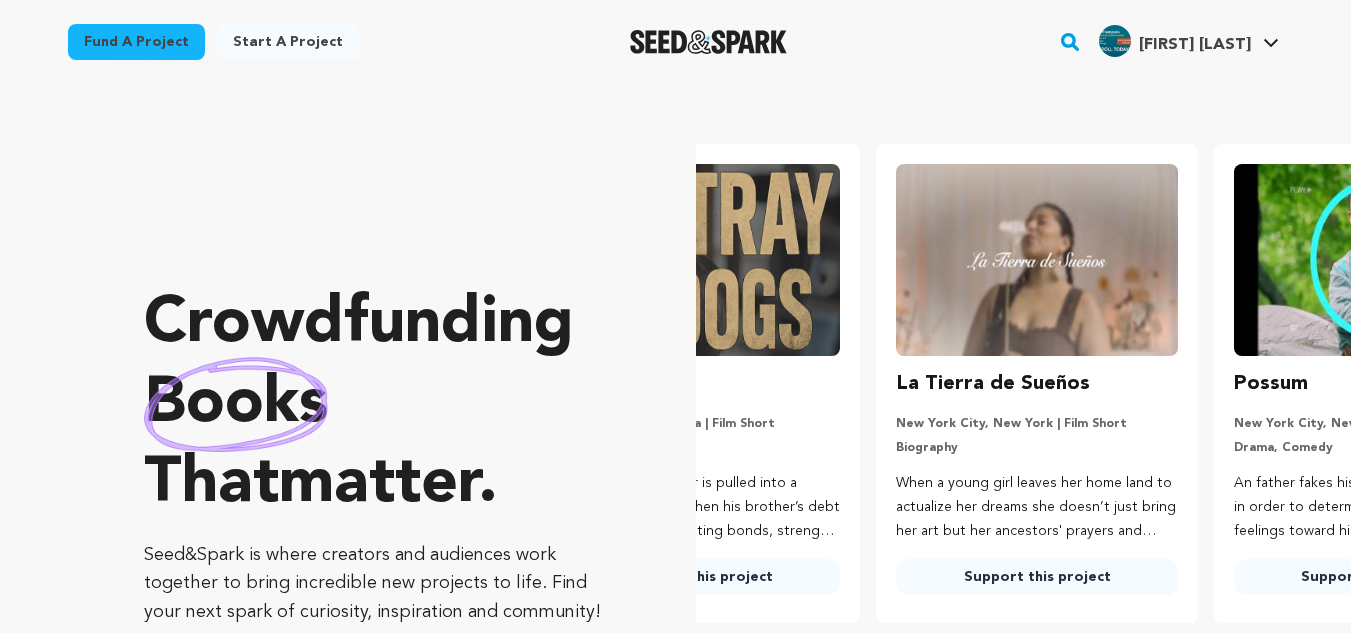 click on "[FIRST] [LAST]" at bounding box center (1195, 45) 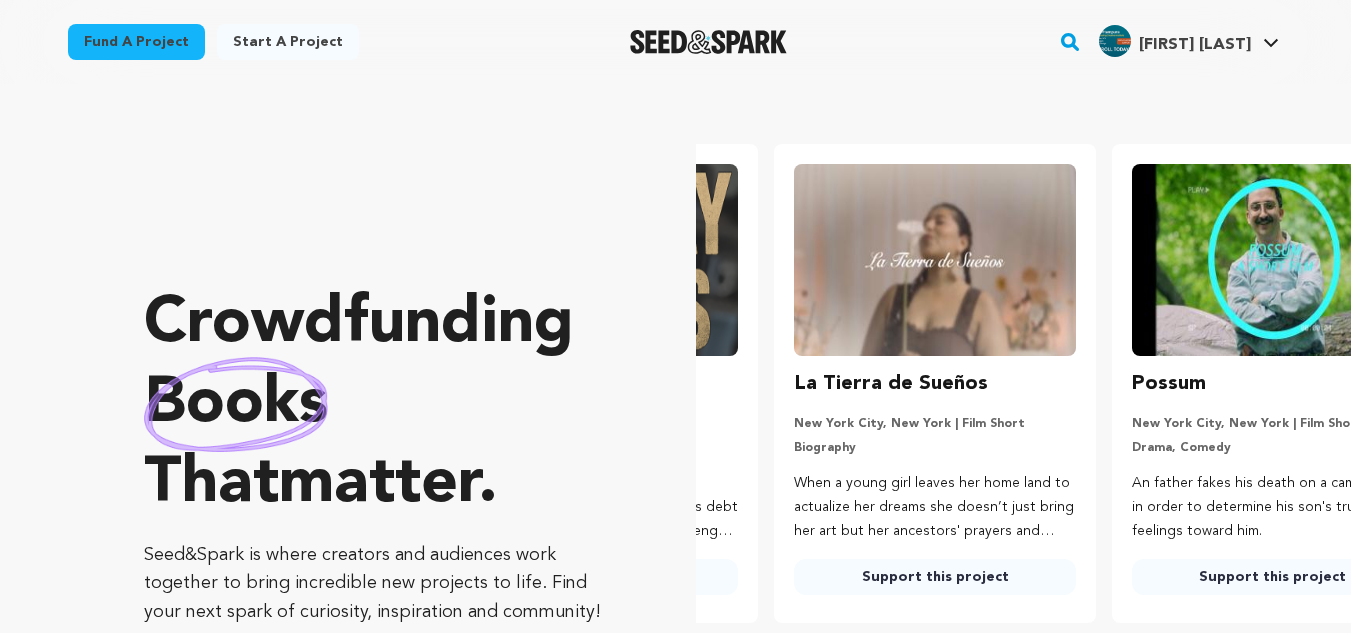 scroll, scrollTop: 0, scrollLeft: 354, axis: horizontal 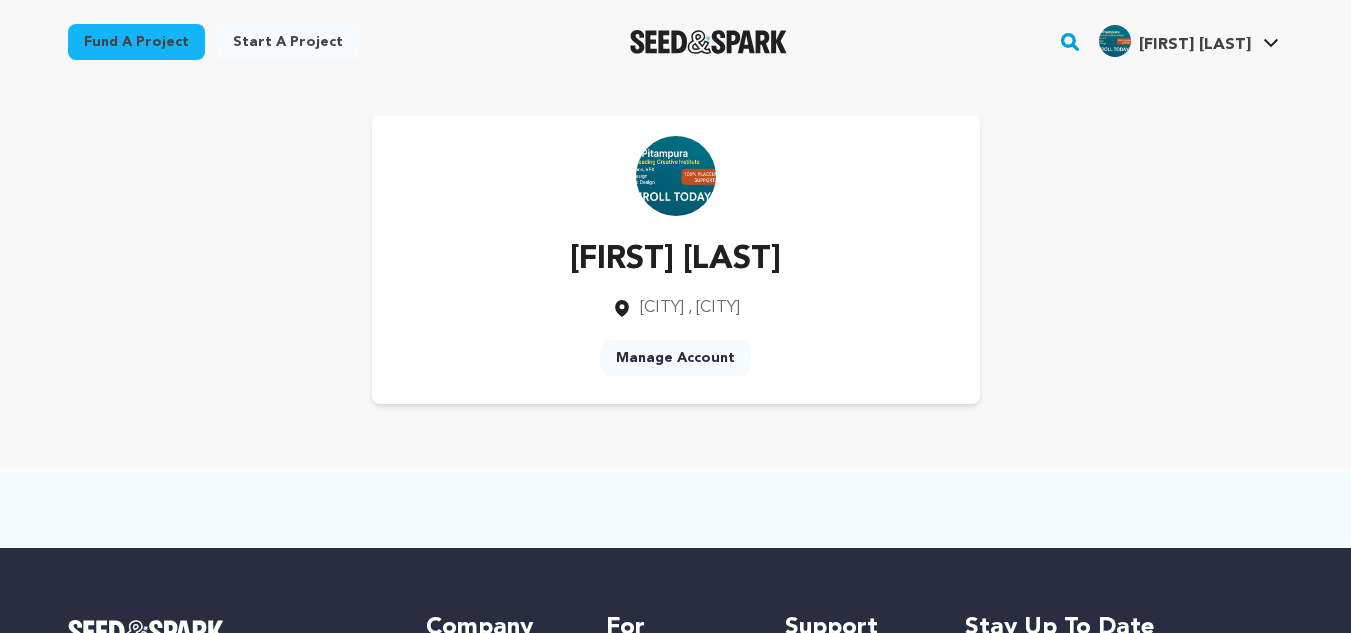 click on "Manage Account" at bounding box center [675, 358] 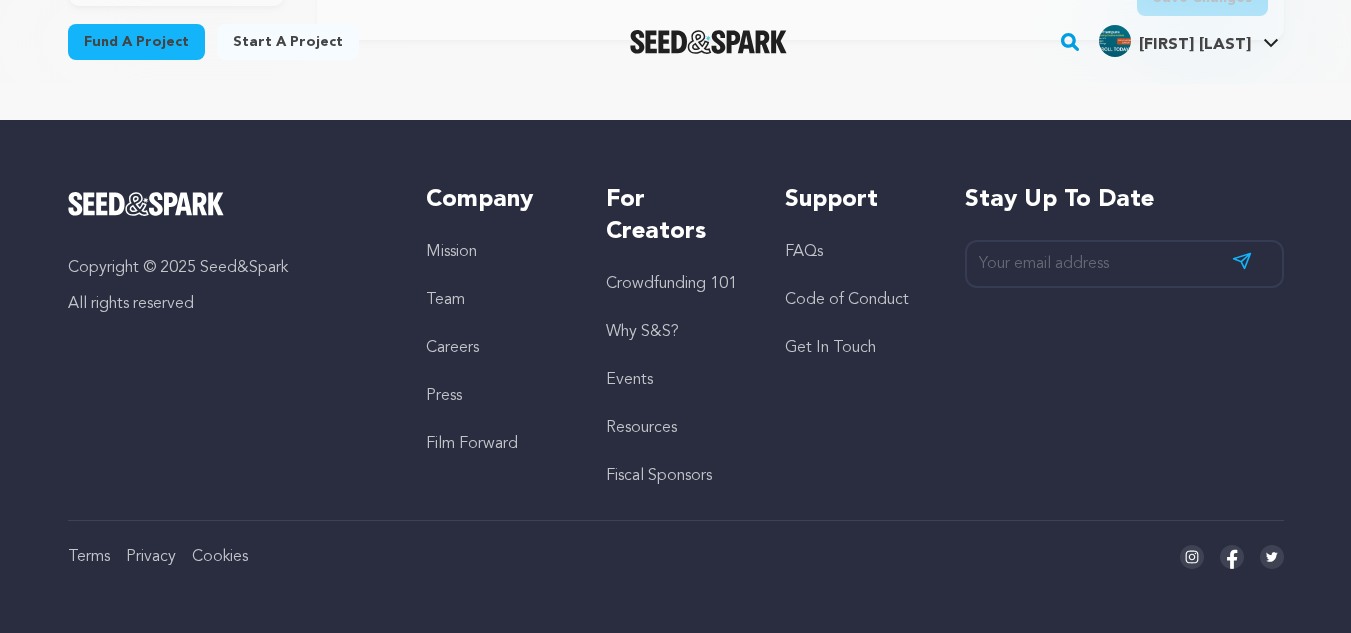 scroll, scrollTop: 0, scrollLeft: 0, axis: both 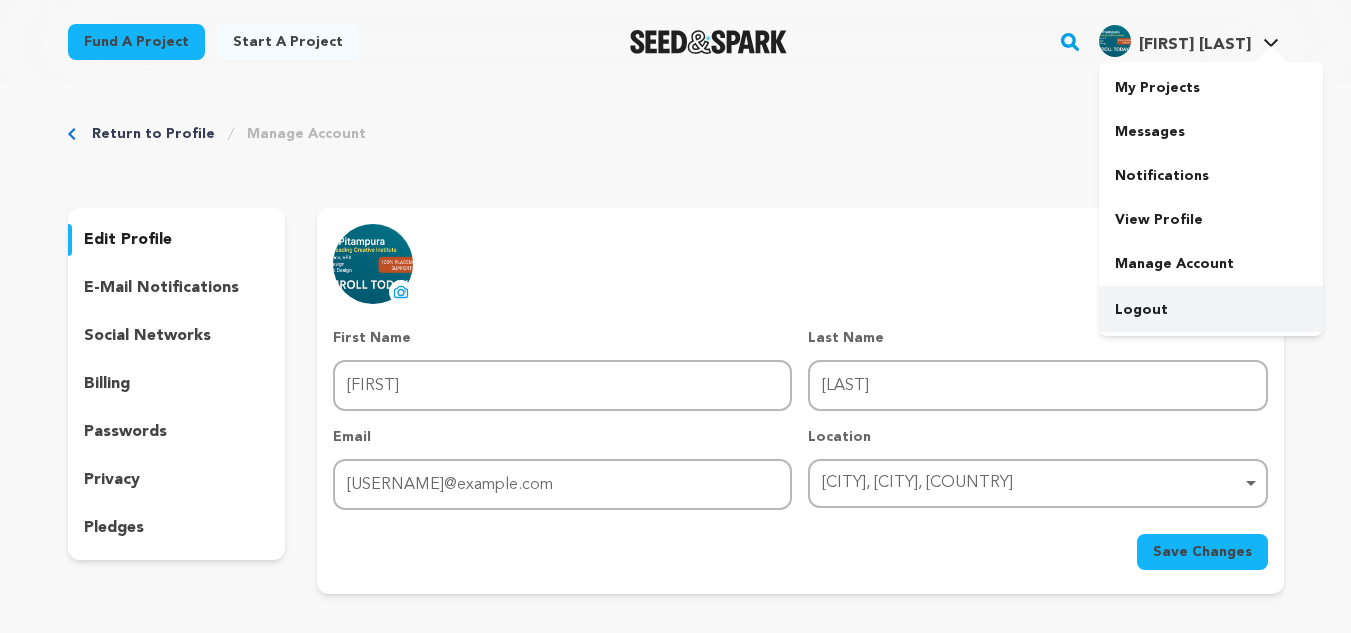click on "Logout" at bounding box center (1211, 310) 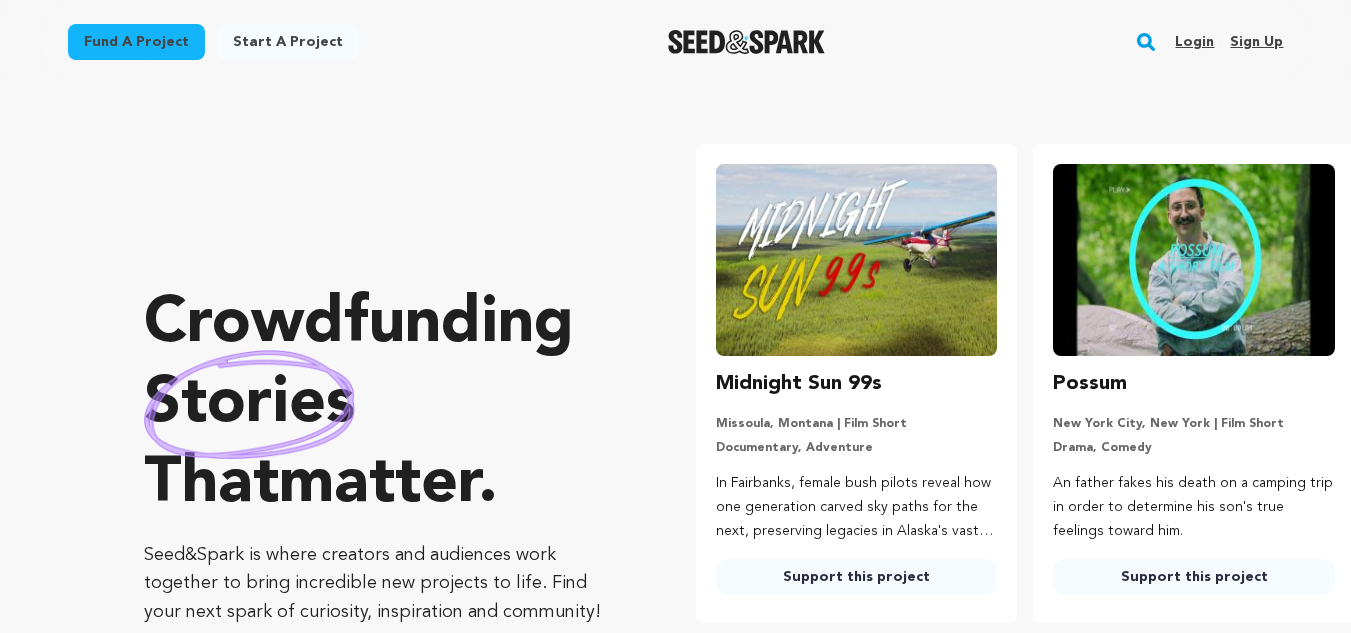 scroll, scrollTop: 0, scrollLeft: 0, axis: both 